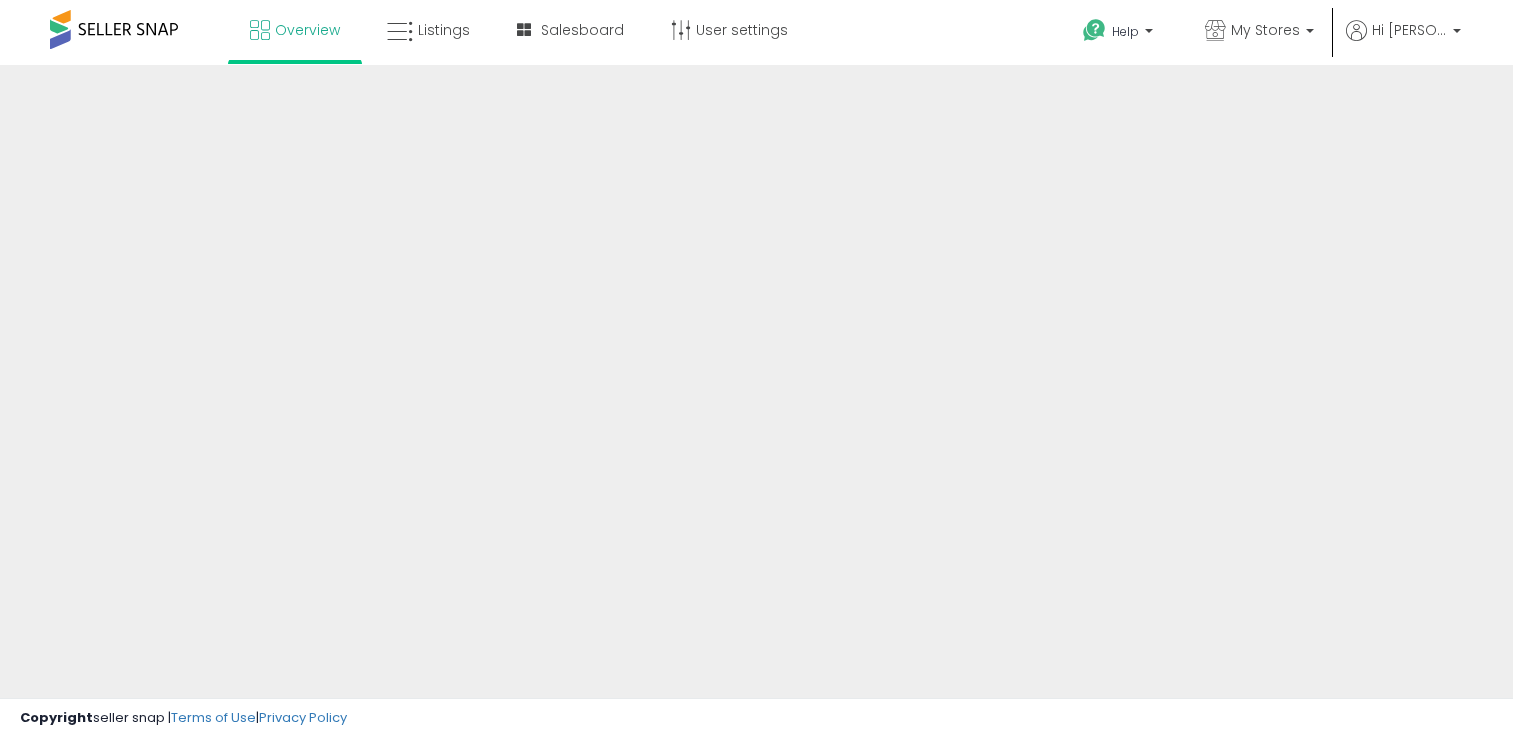 scroll, scrollTop: 0, scrollLeft: 0, axis: both 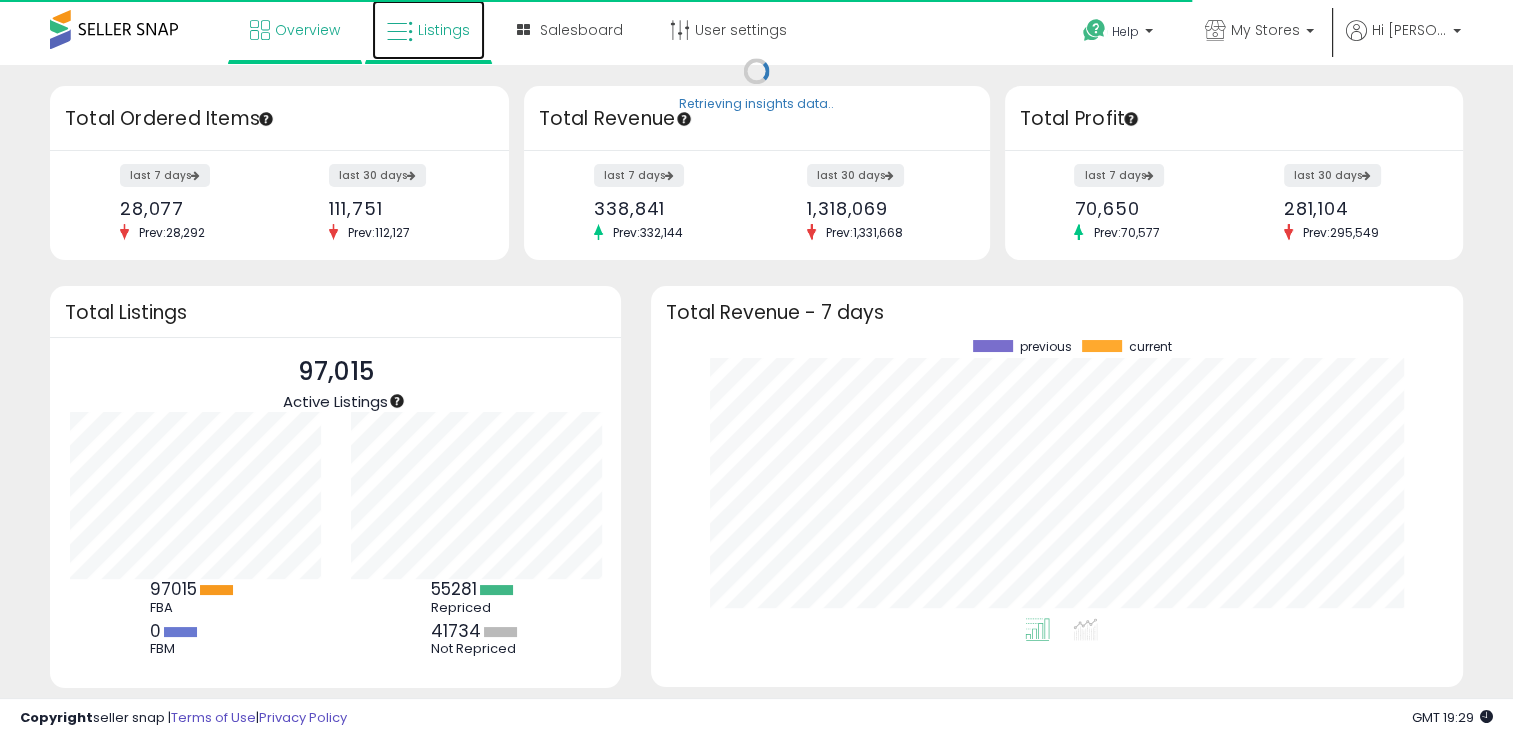 click at bounding box center (400, 32) 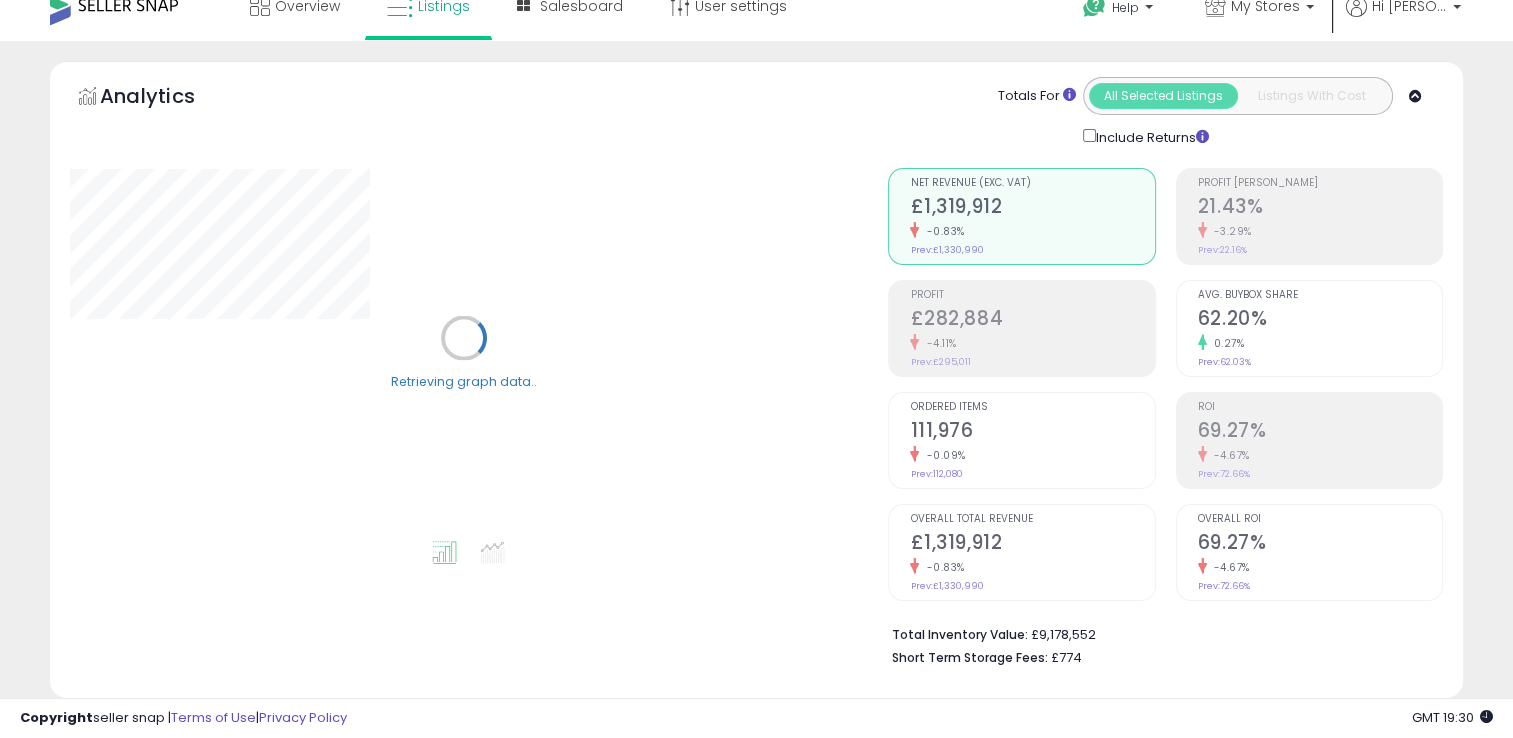 scroll, scrollTop: 0, scrollLeft: 0, axis: both 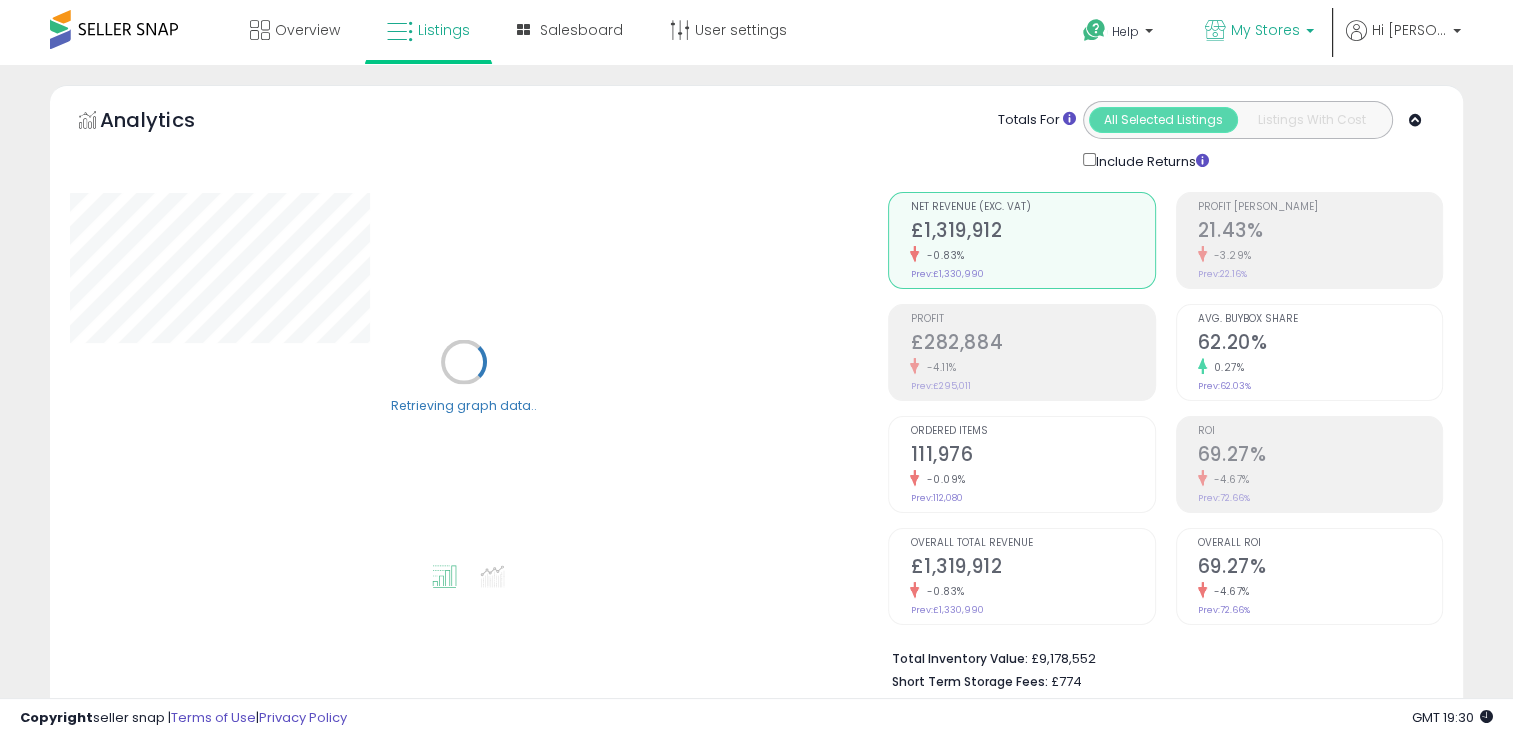 click at bounding box center (1310, 36) 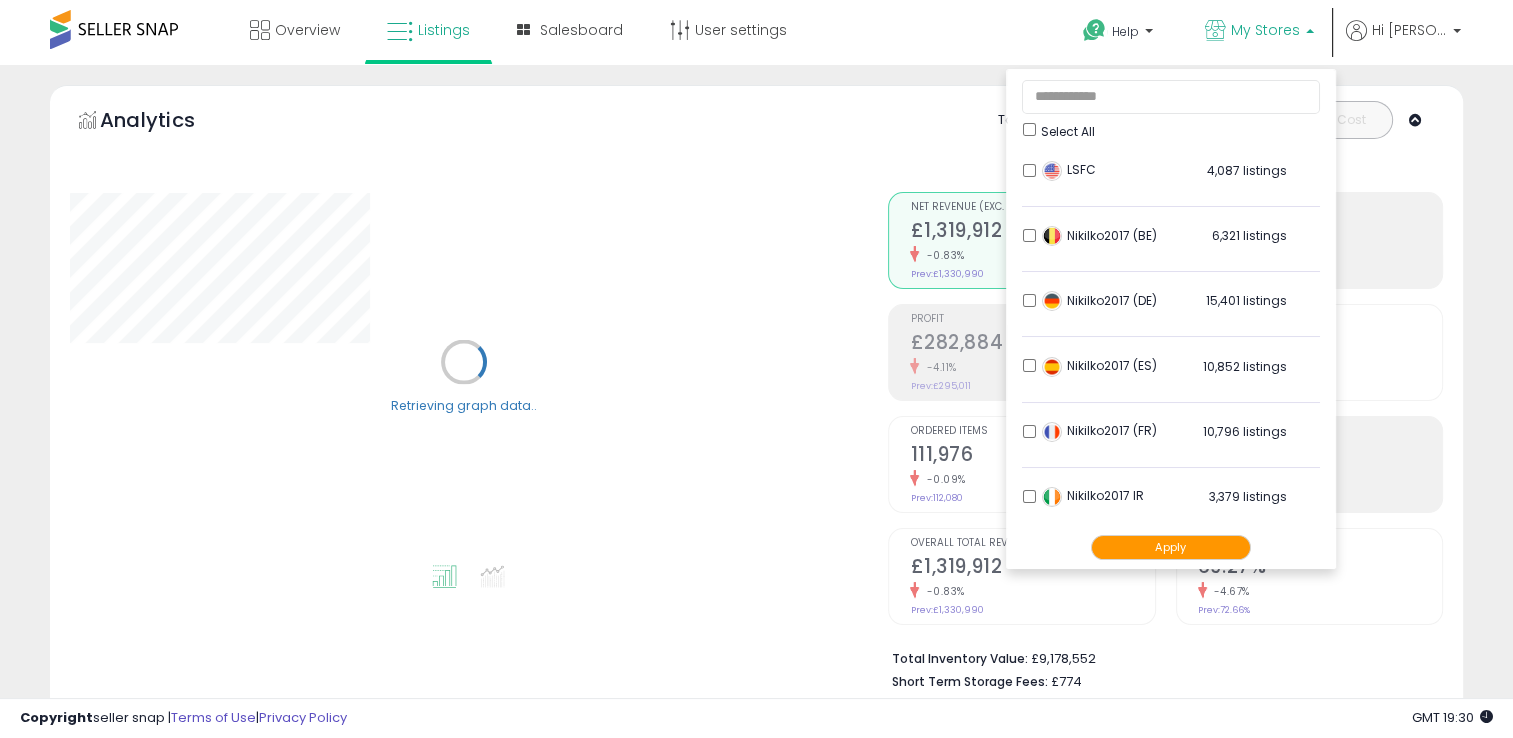 click on "Select All" at bounding box center [1068, 131] 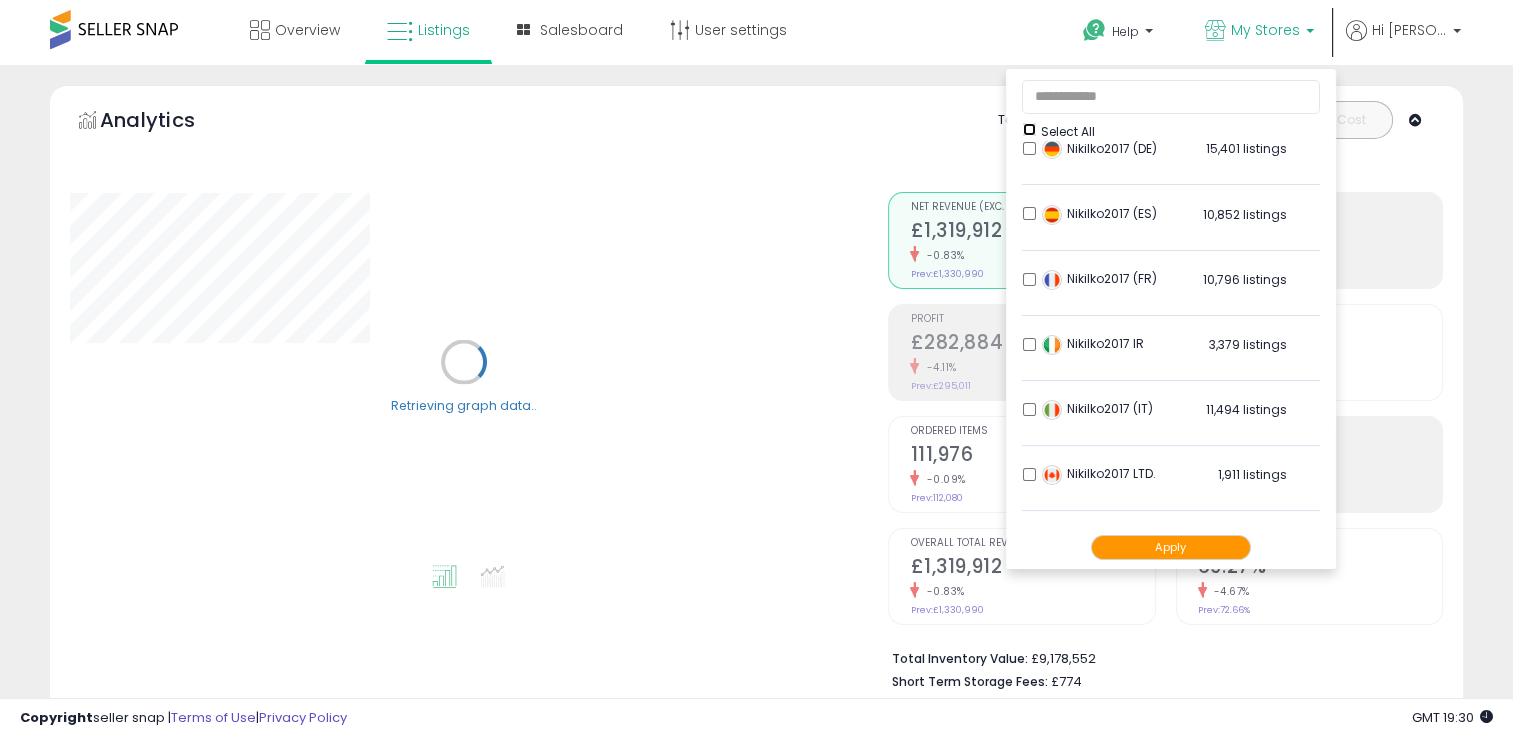 scroll, scrollTop: 395, scrollLeft: 0, axis: vertical 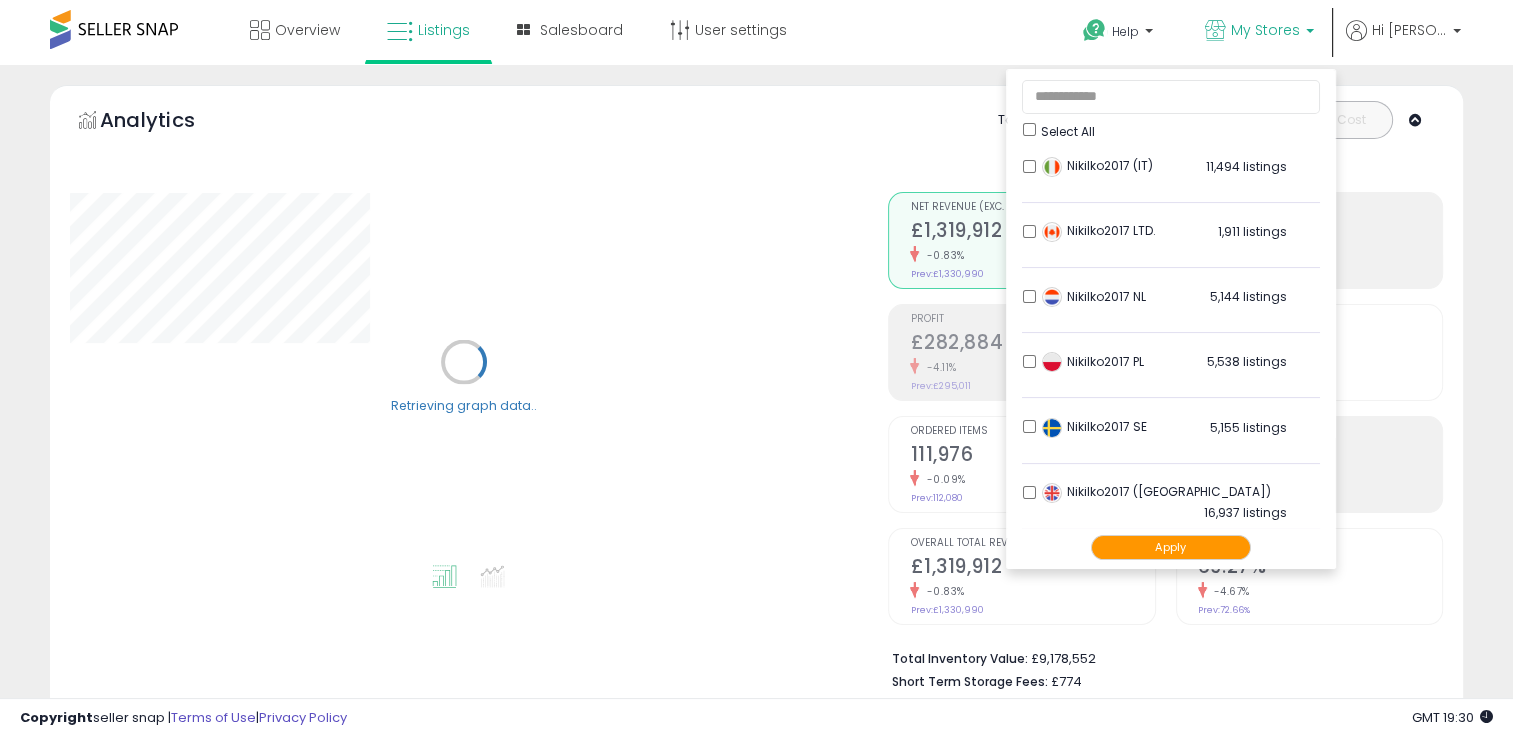 click on "Nikilko2017 ([GEOGRAPHIC_DATA])" at bounding box center (1156, 491) 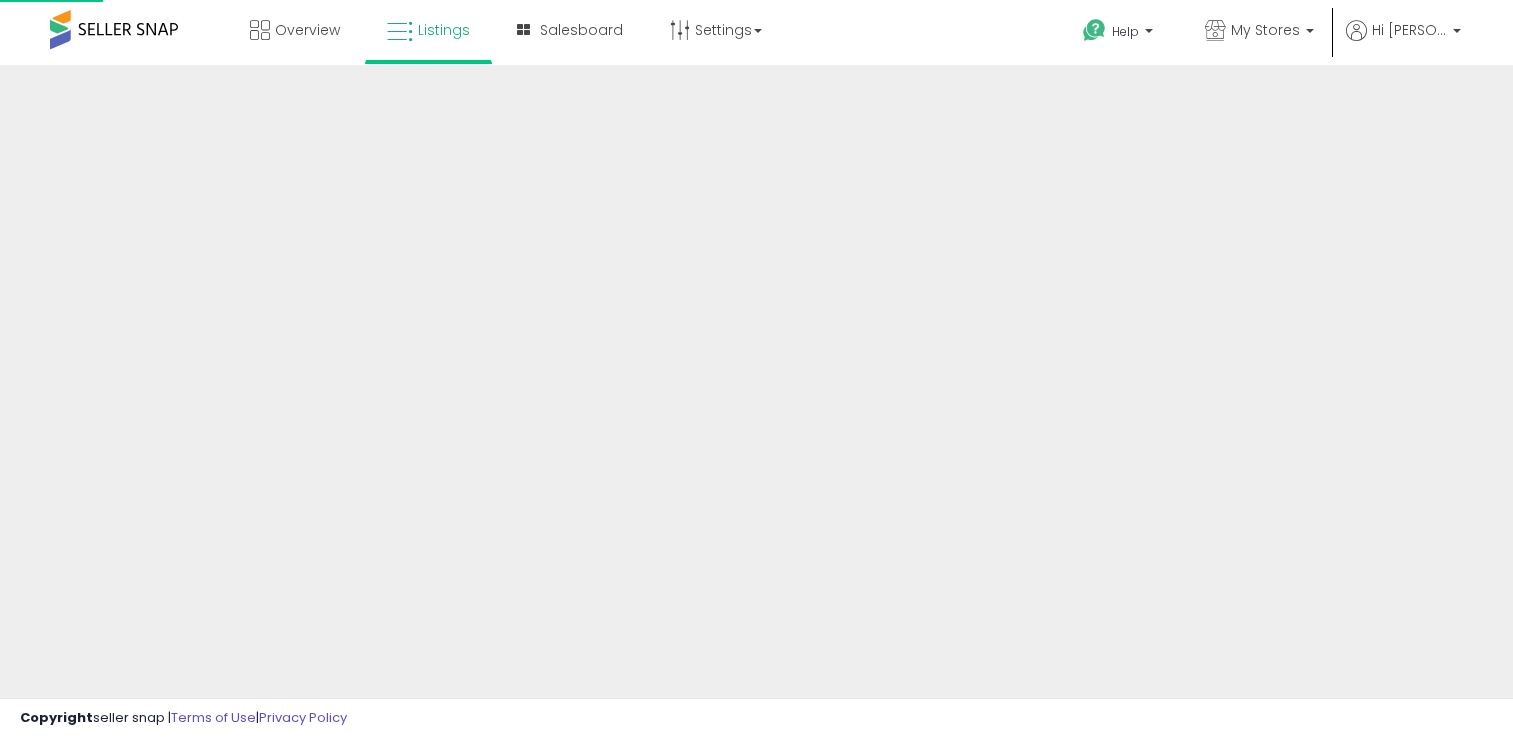 scroll, scrollTop: 0, scrollLeft: 0, axis: both 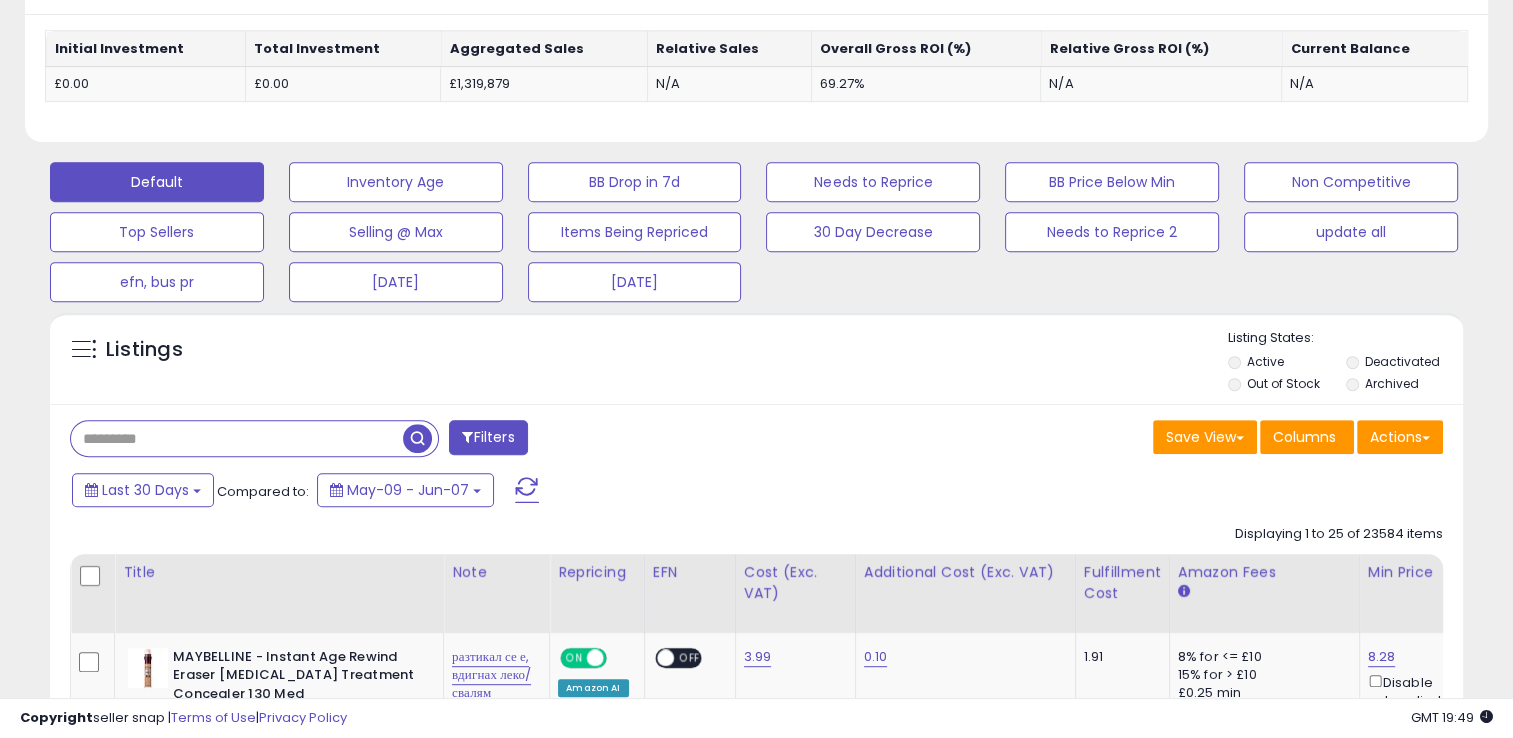 paste on "**********" 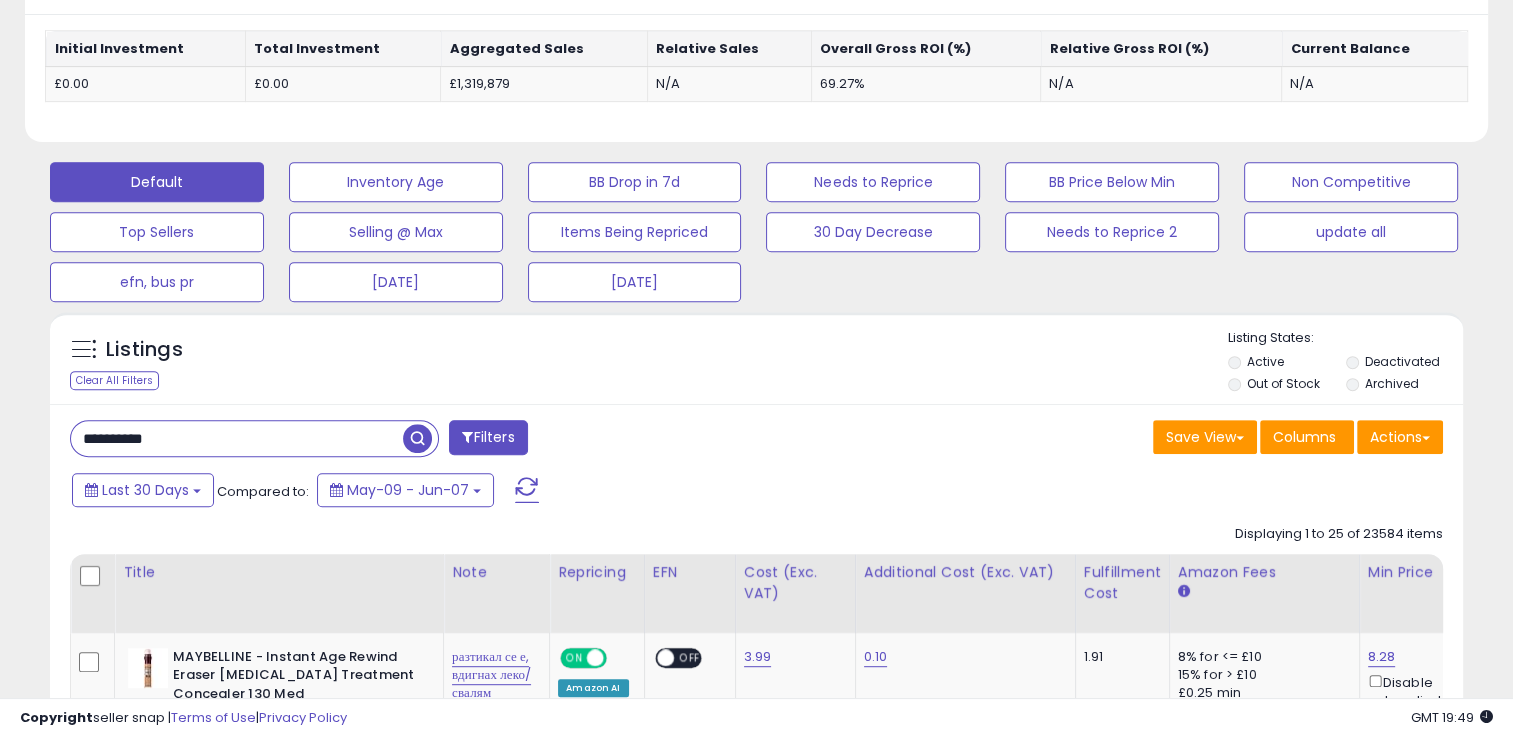 type on "**********" 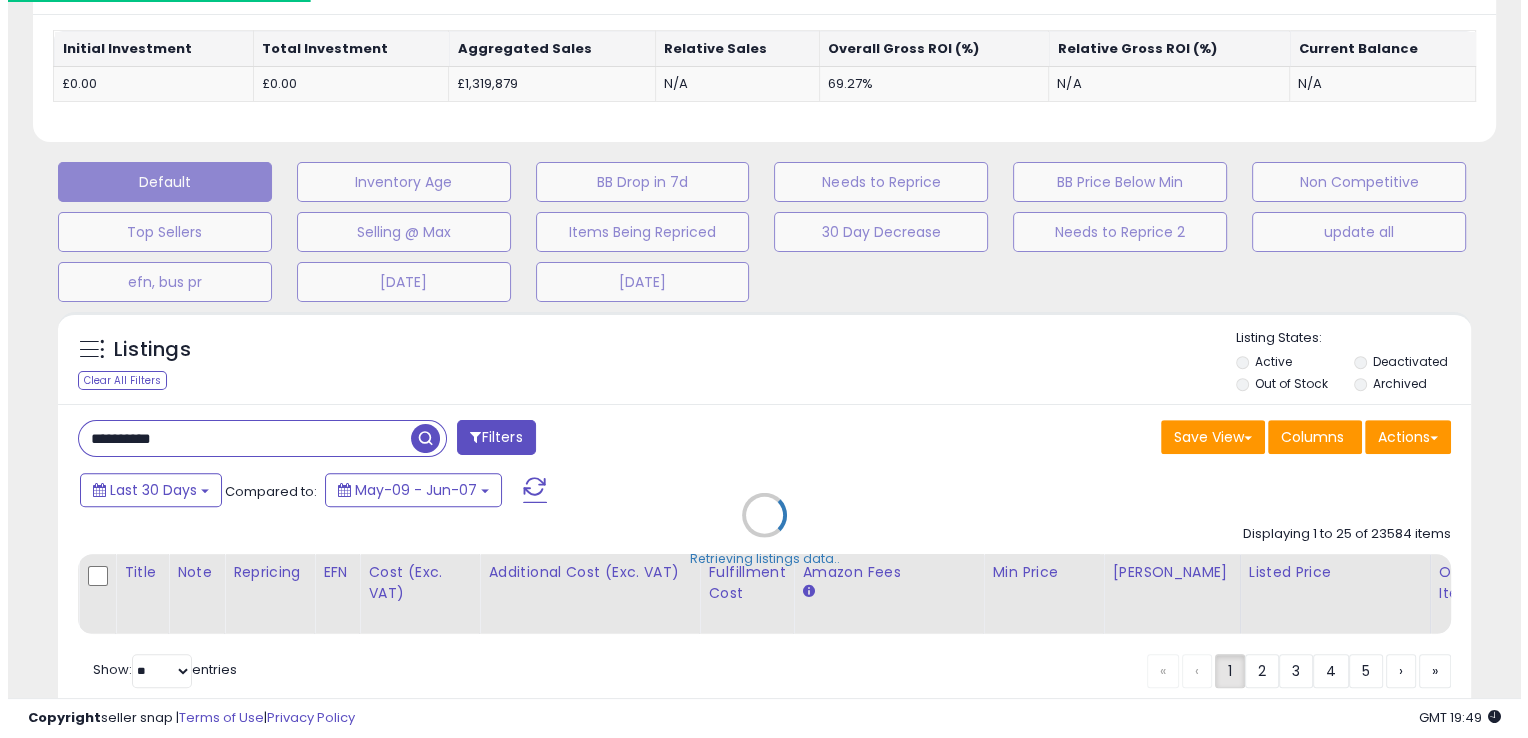 scroll, scrollTop: 999589, scrollLeft: 999172, axis: both 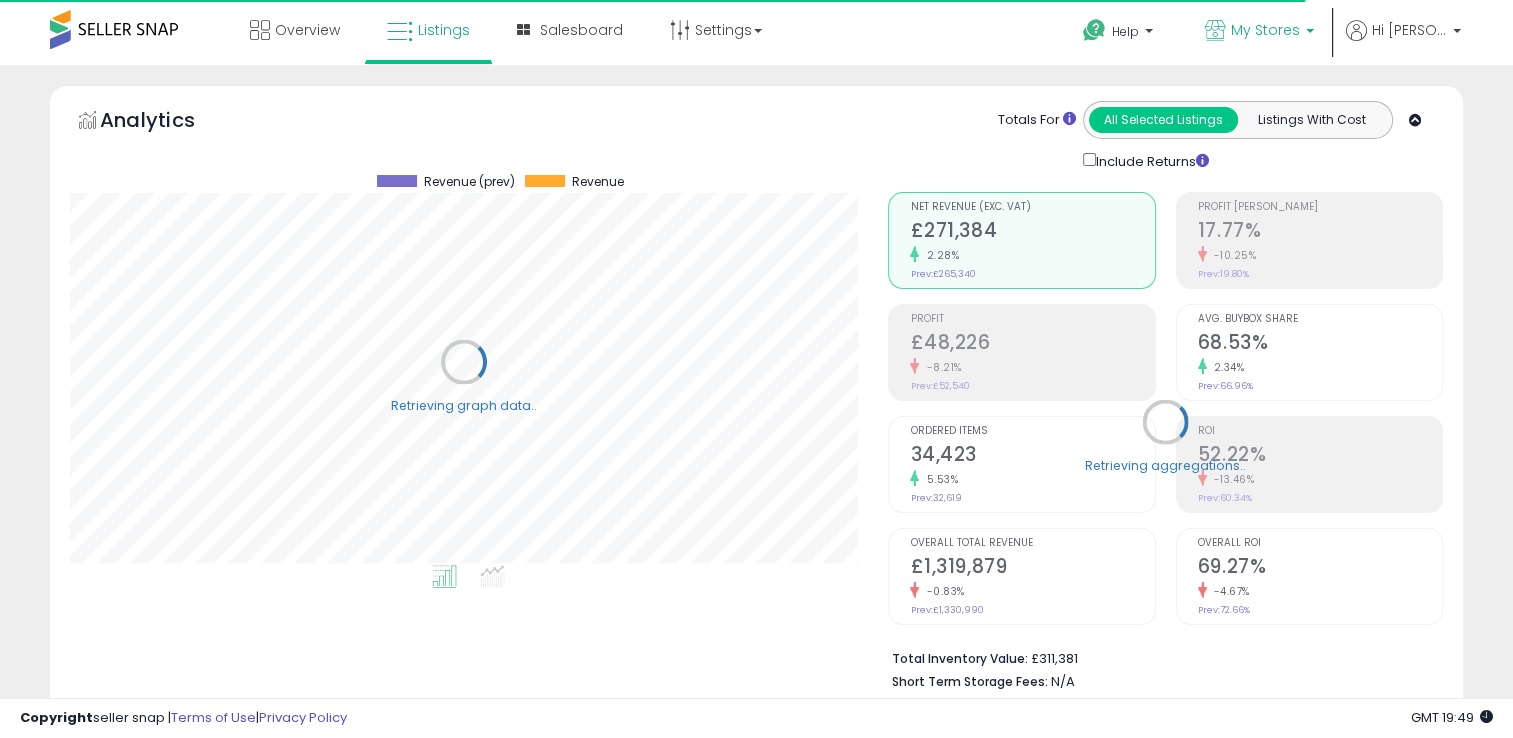 click on "My Stores" at bounding box center (1259, 32) 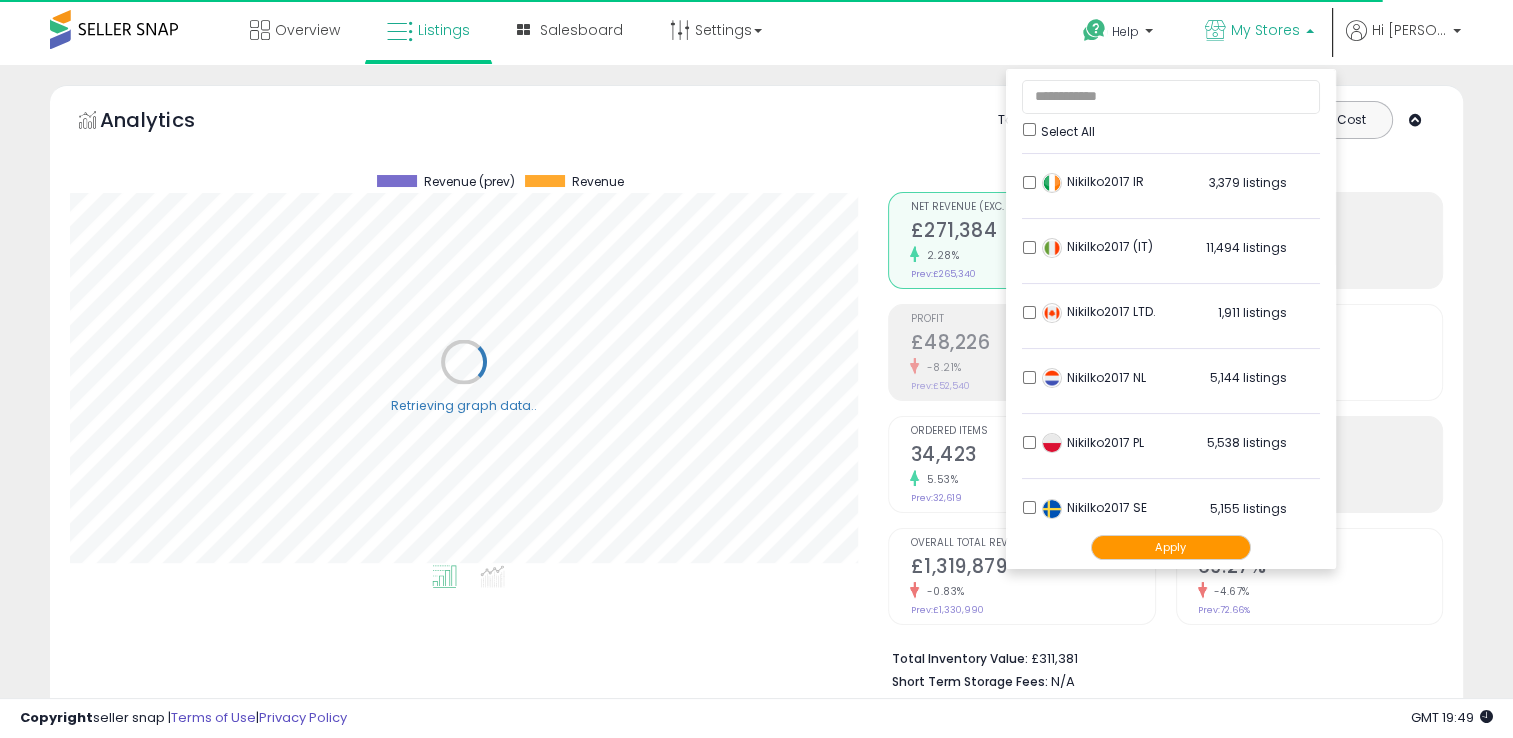 scroll, scrollTop: 395, scrollLeft: 0, axis: vertical 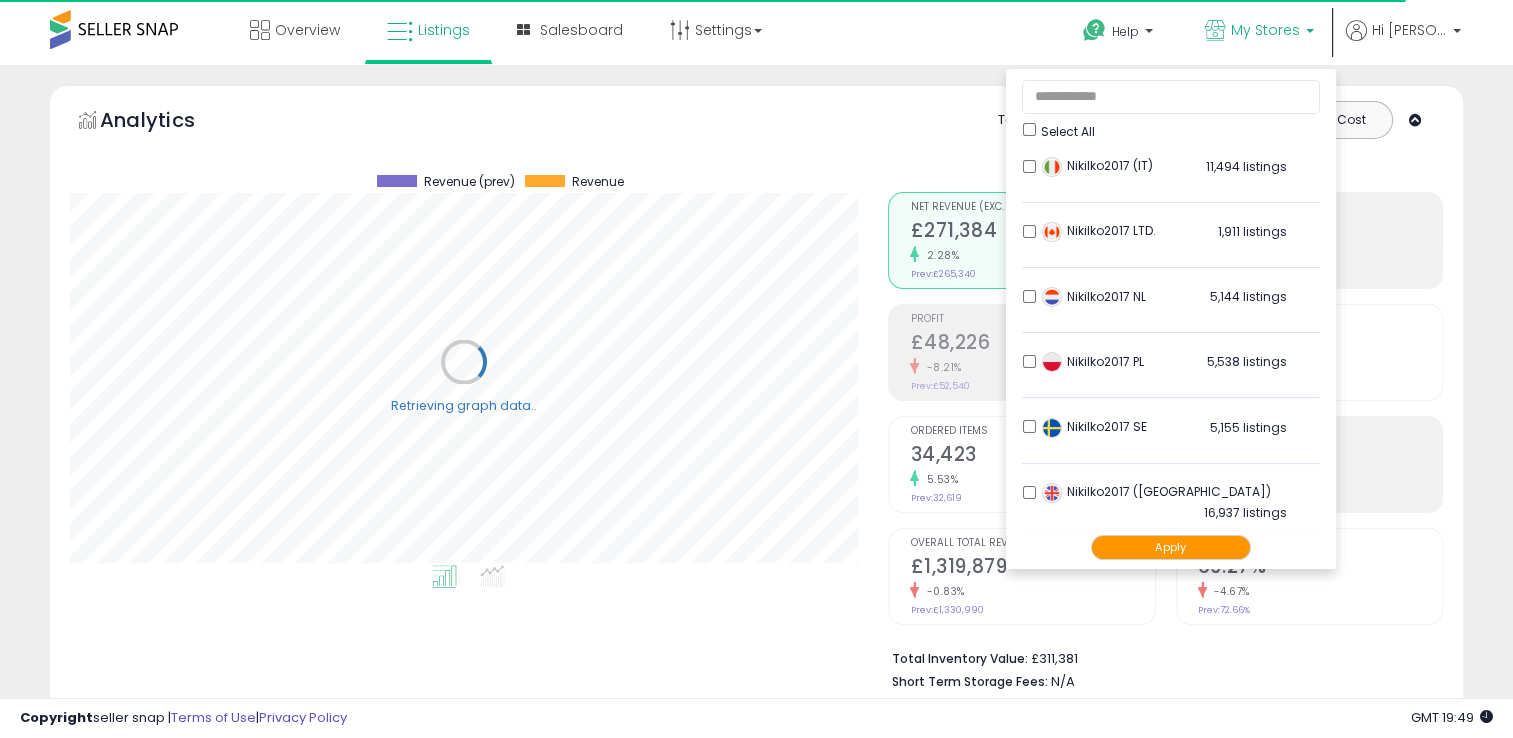 click on "Apply" at bounding box center [1171, 547] 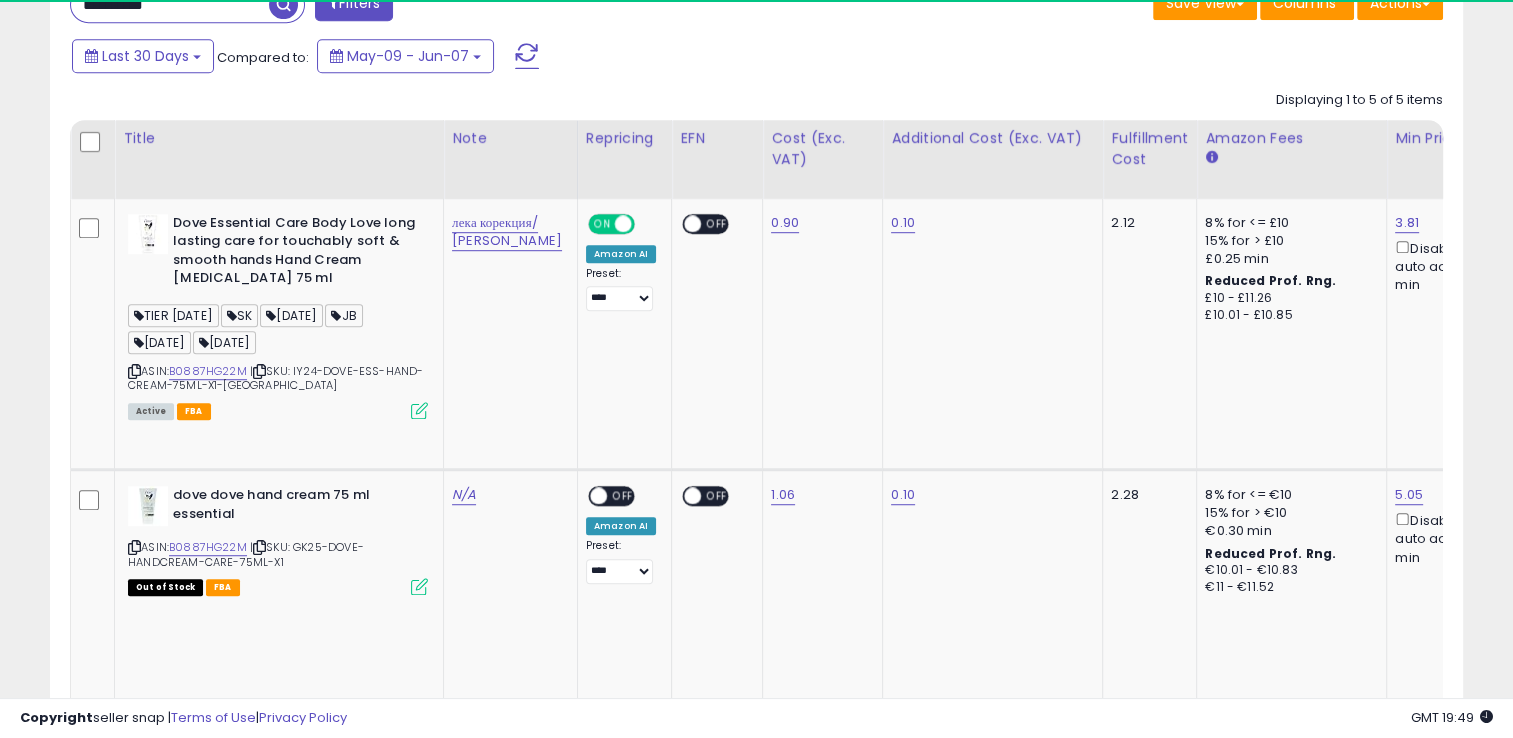 scroll, scrollTop: 1114, scrollLeft: 0, axis: vertical 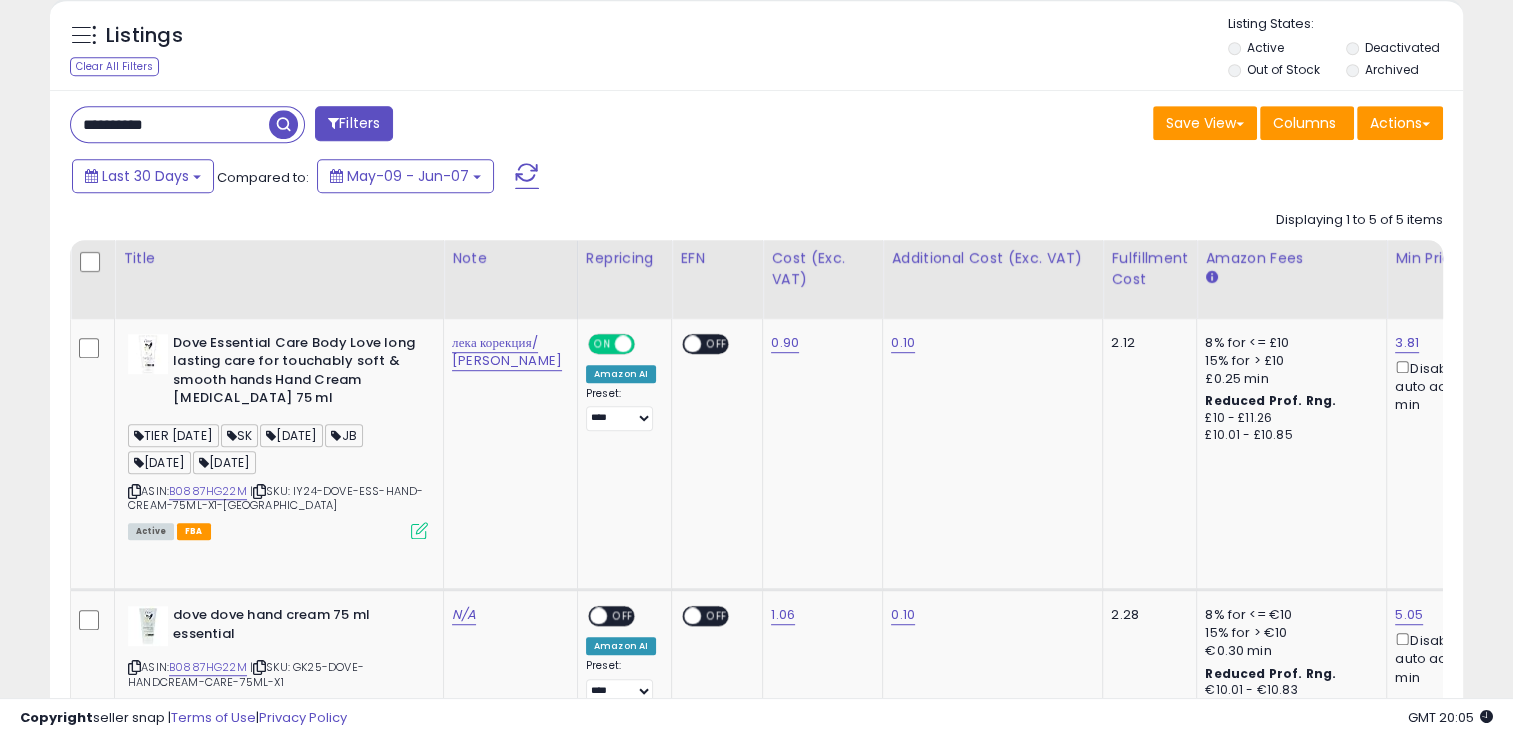 click on "**********" at bounding box center (170, 124) 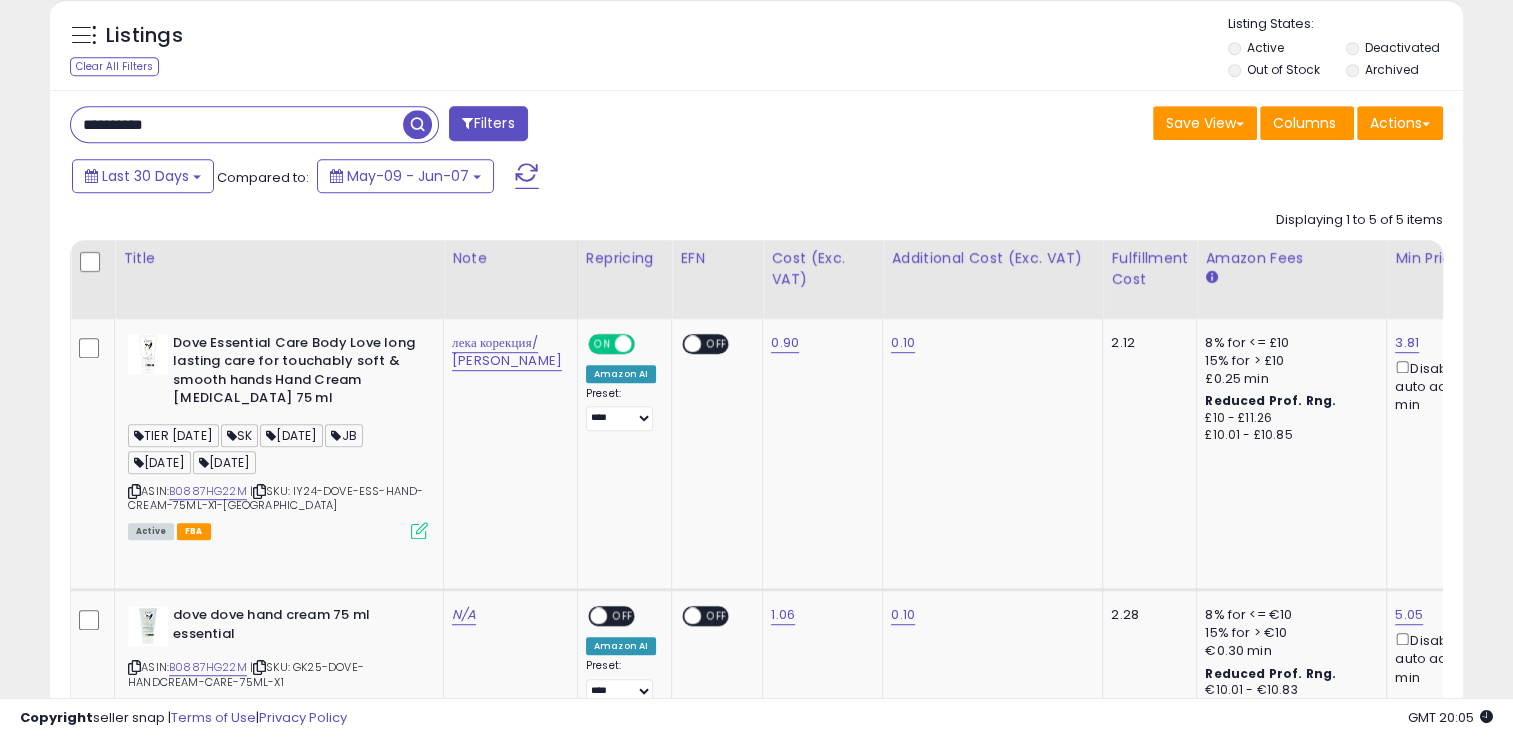 click on "**********" at bounding box center (237, 124) 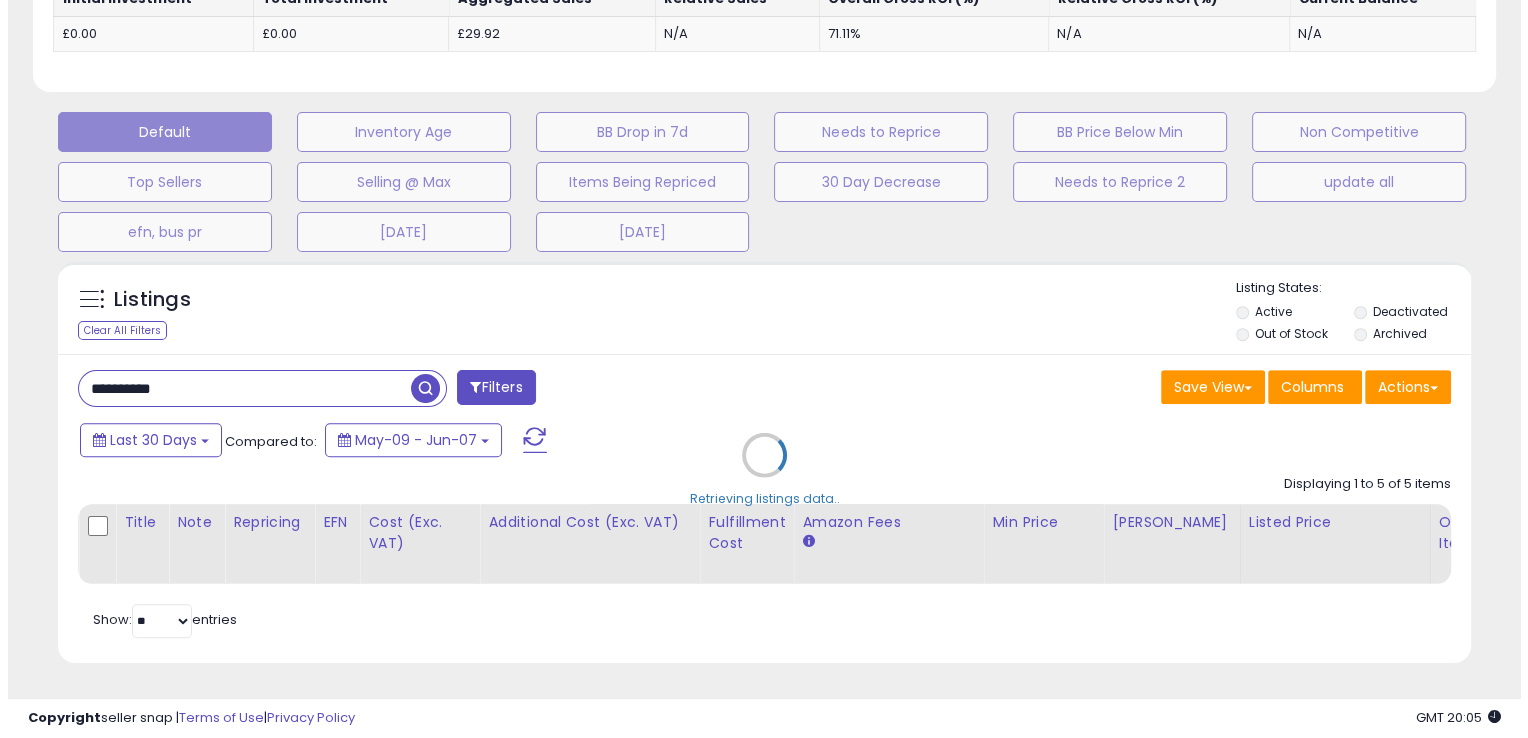 scroll, scrollTop: 862, scrollLeft: 0, axis: vertical 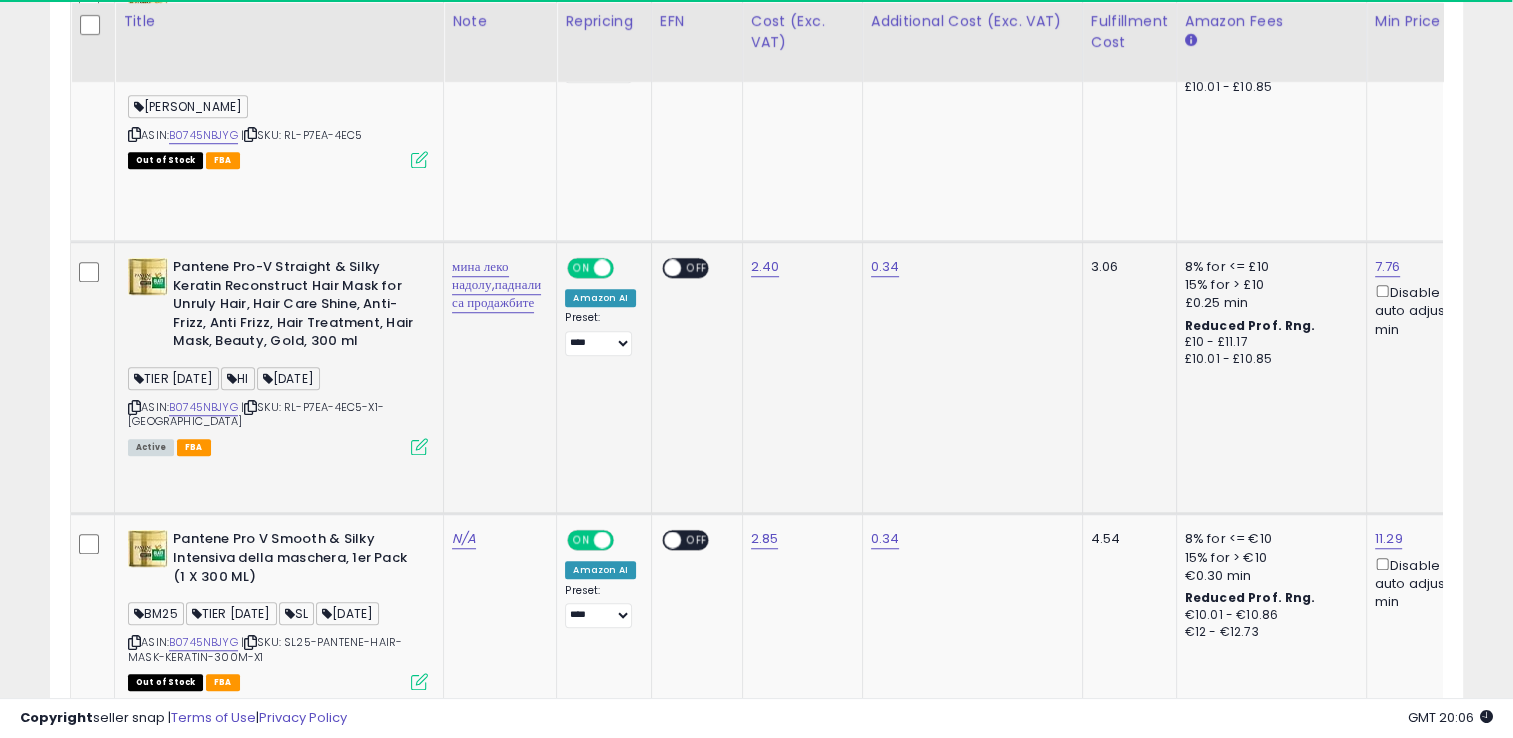 click on "ASIN:  B0745NBJYG    |   SKU: RL-P7EA-4EC5-X1-UK Active FBA" at bounding box center (278, 355) 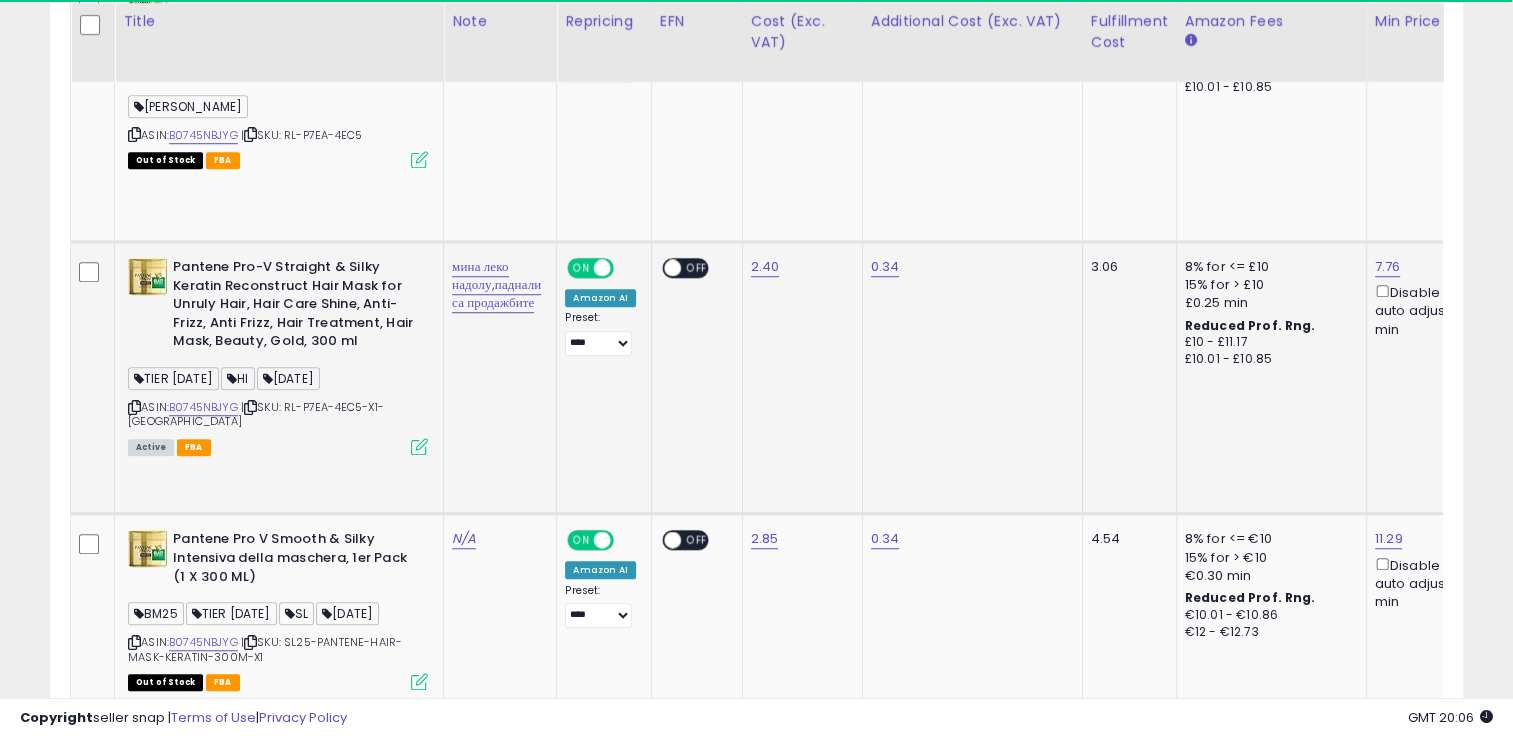 click at bounding box center [419, 446] 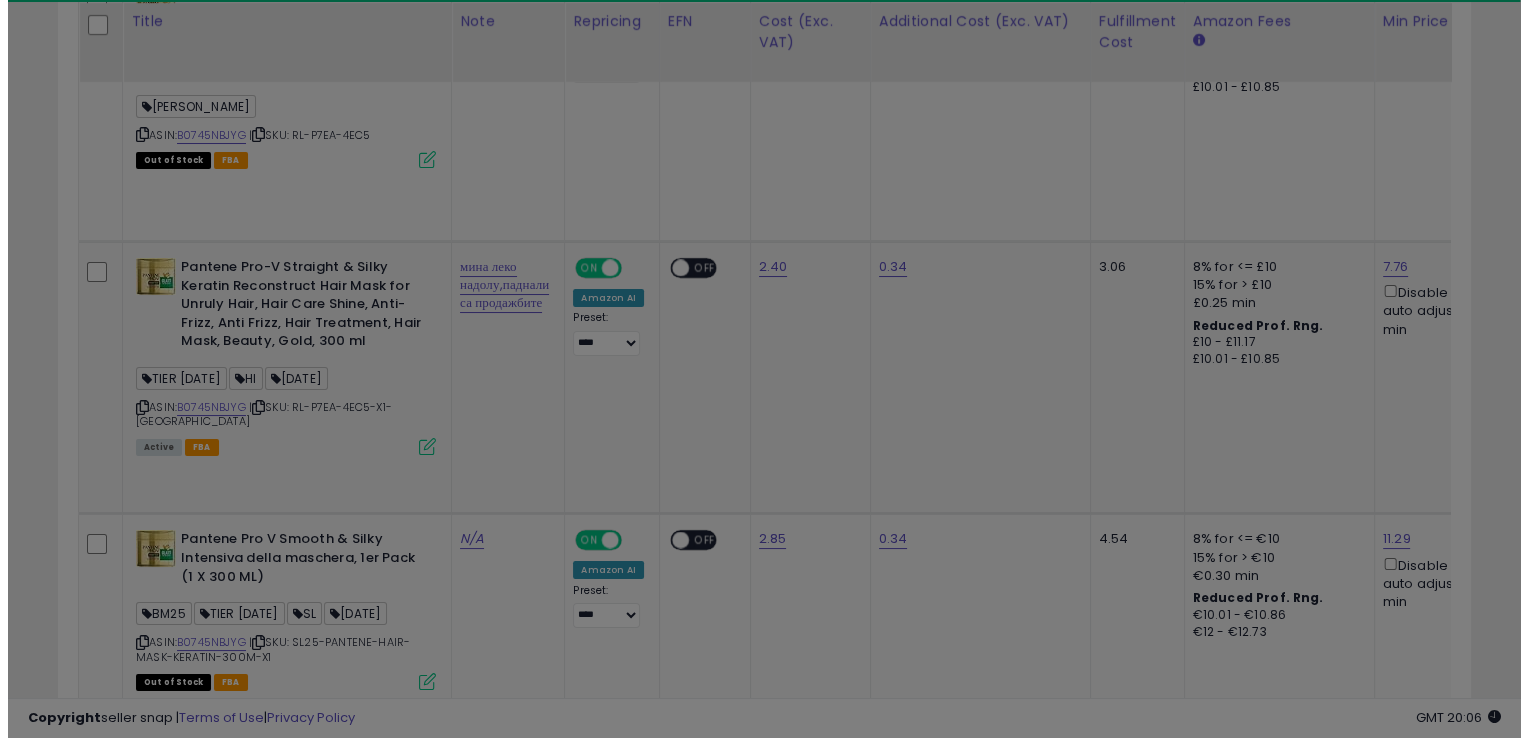 scroll, scrollTop: 999589, scrollLeft: 999172, axis: both 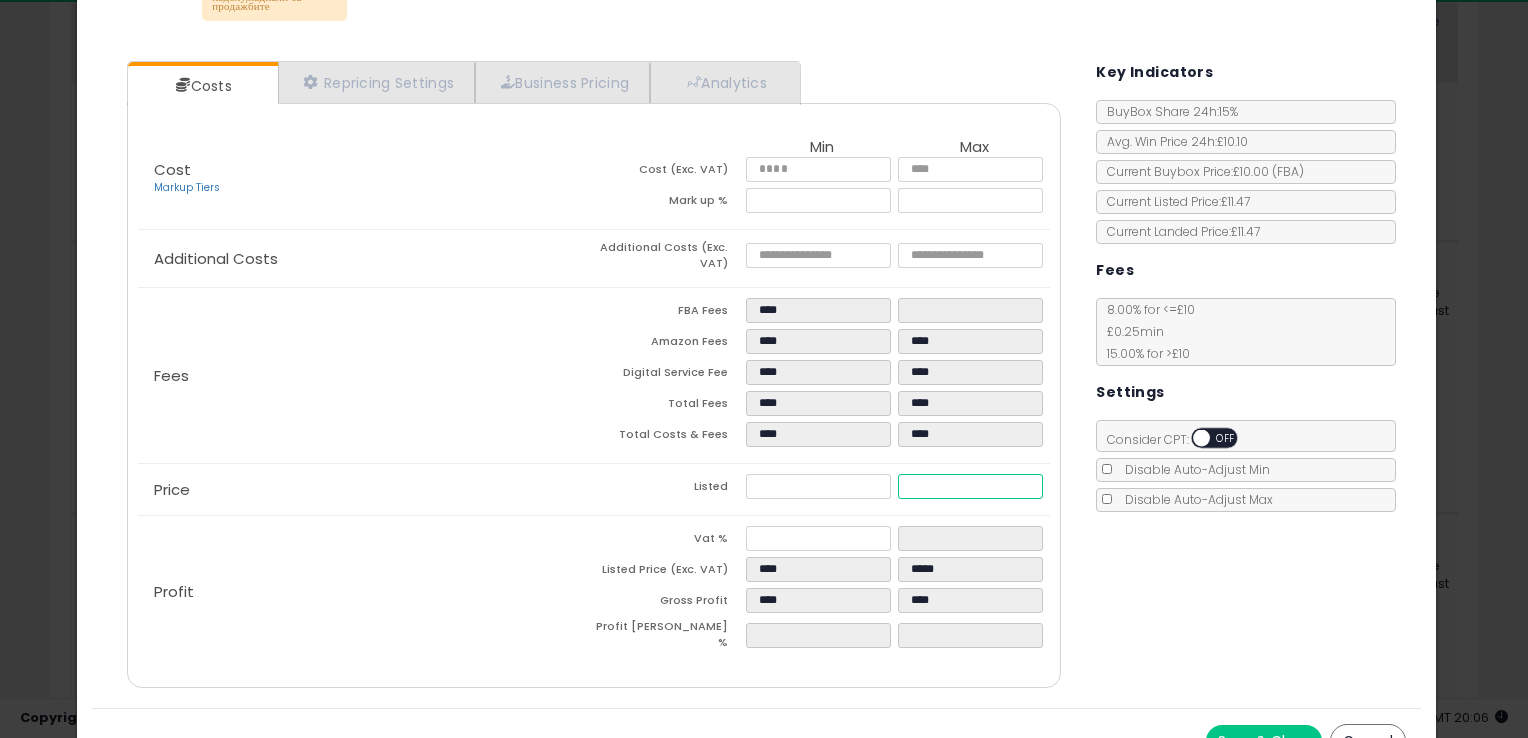 click on "*****" at bounding box center [970, 486] 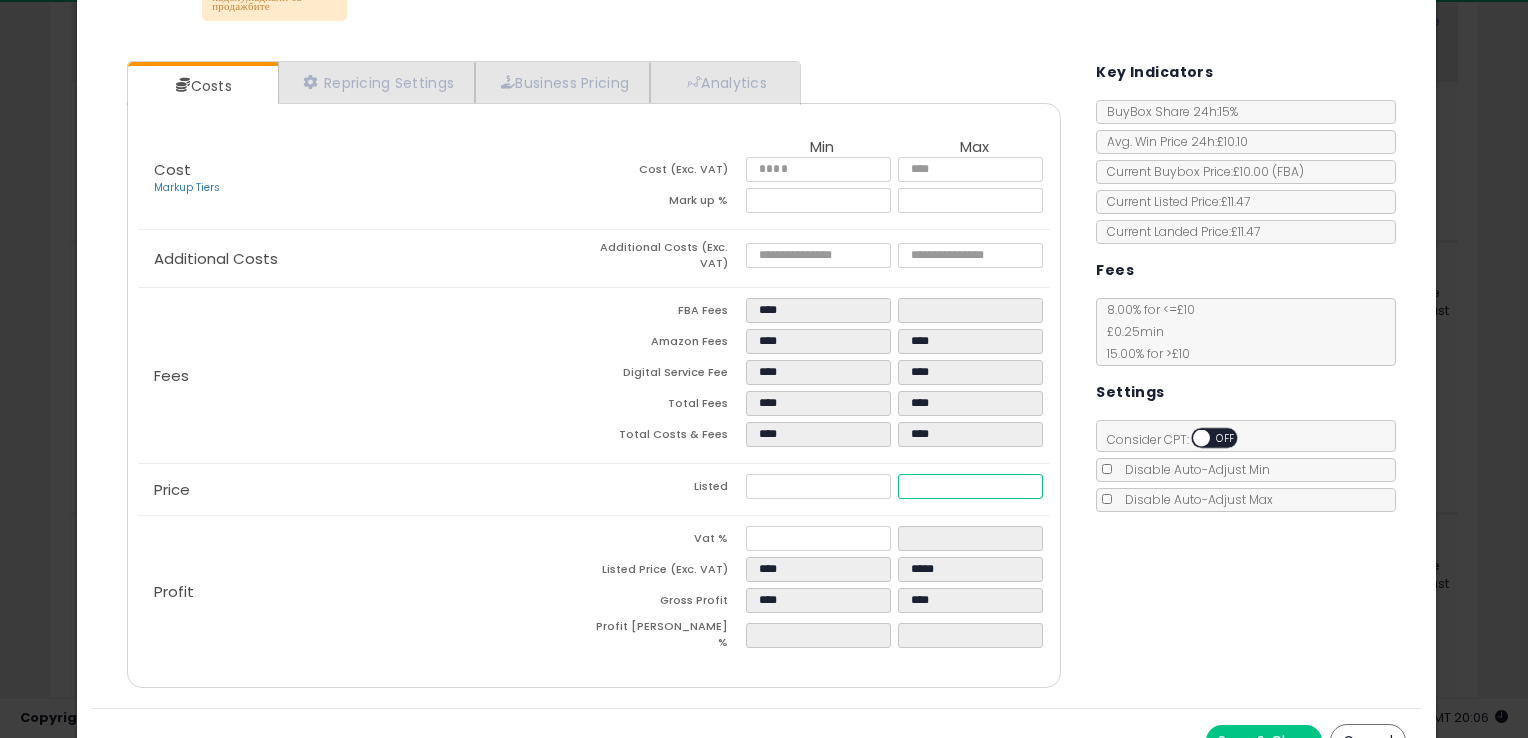 click on "*****" at bounding box center [970, 486] 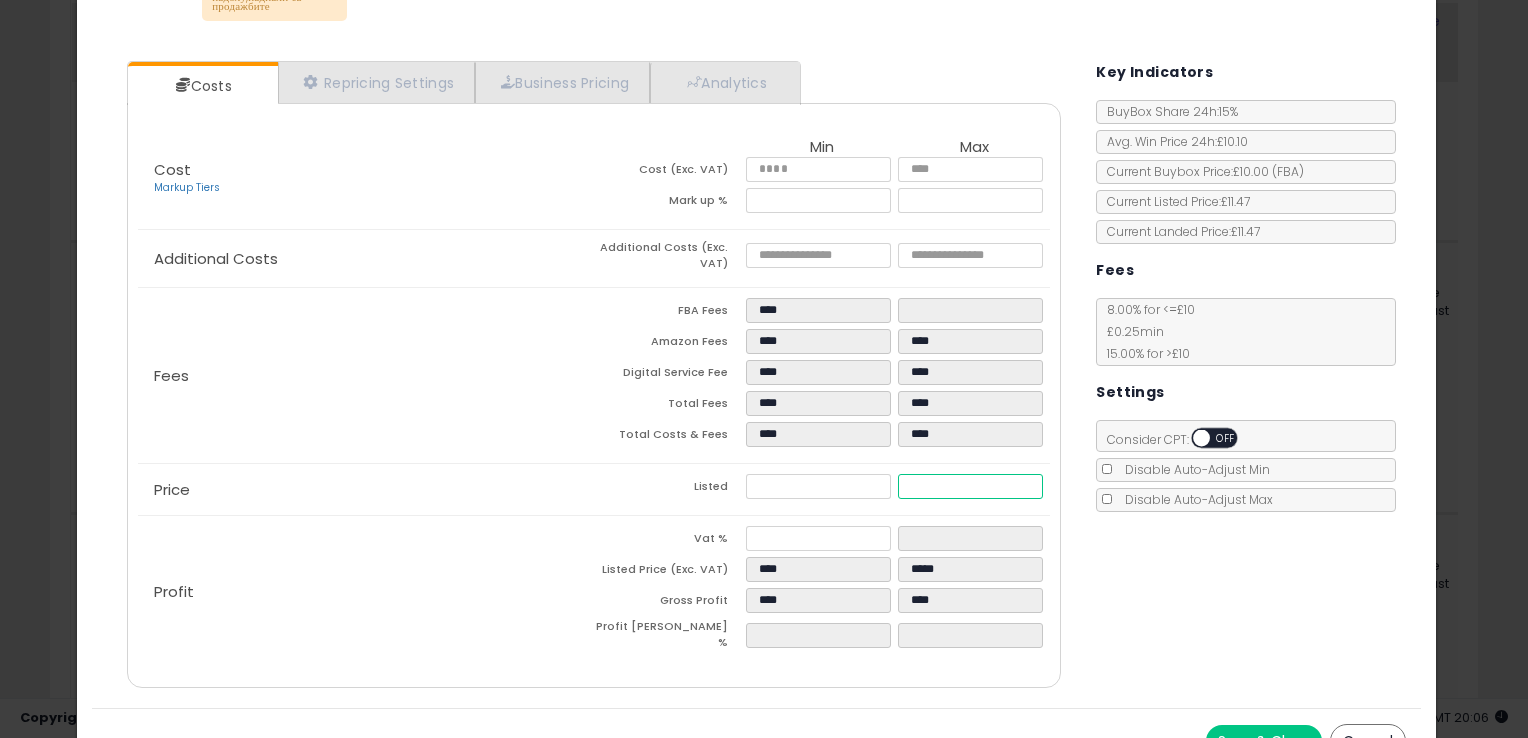 type on "****" 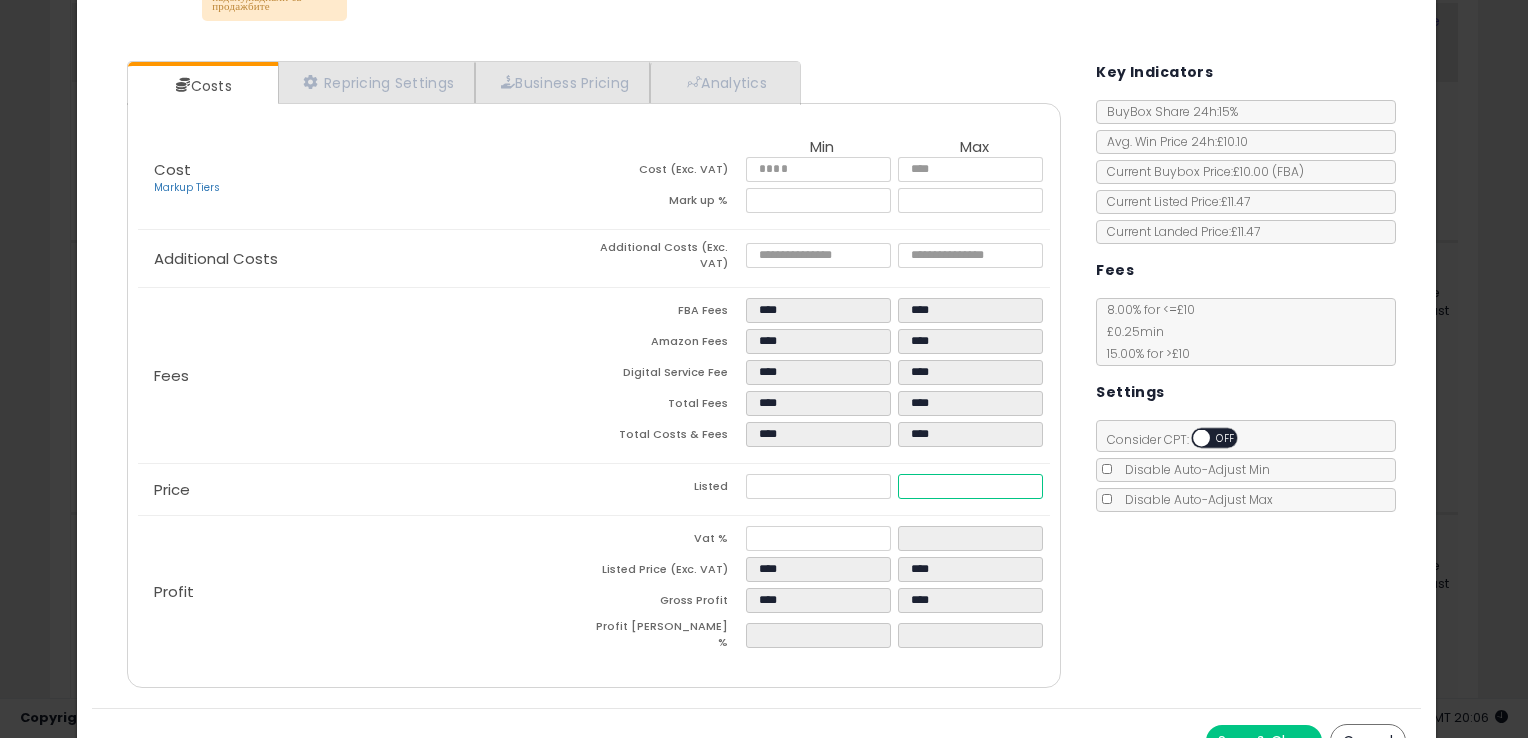 type on "****" 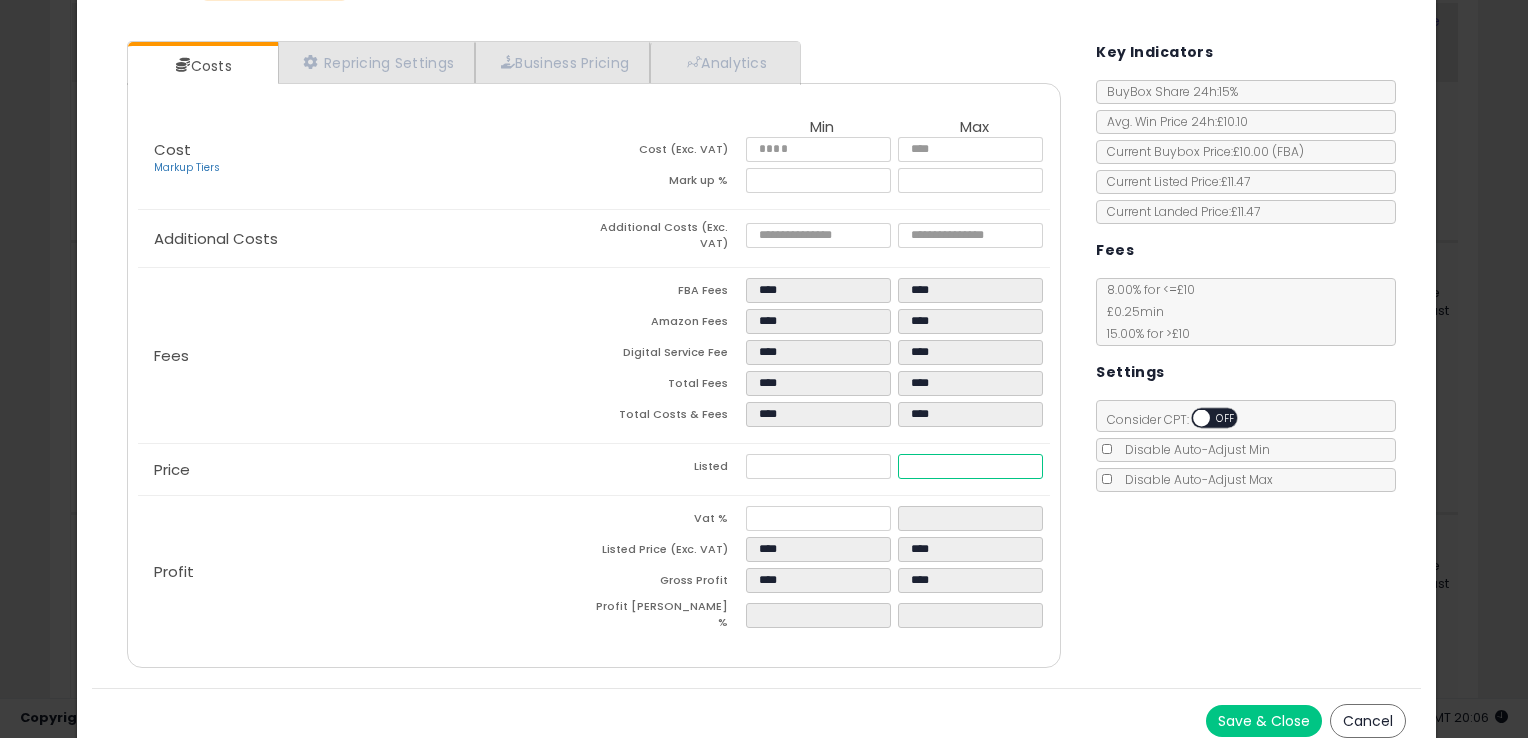 scroll, scrollTop: 225, scrollLeft: 0, axis: vertical 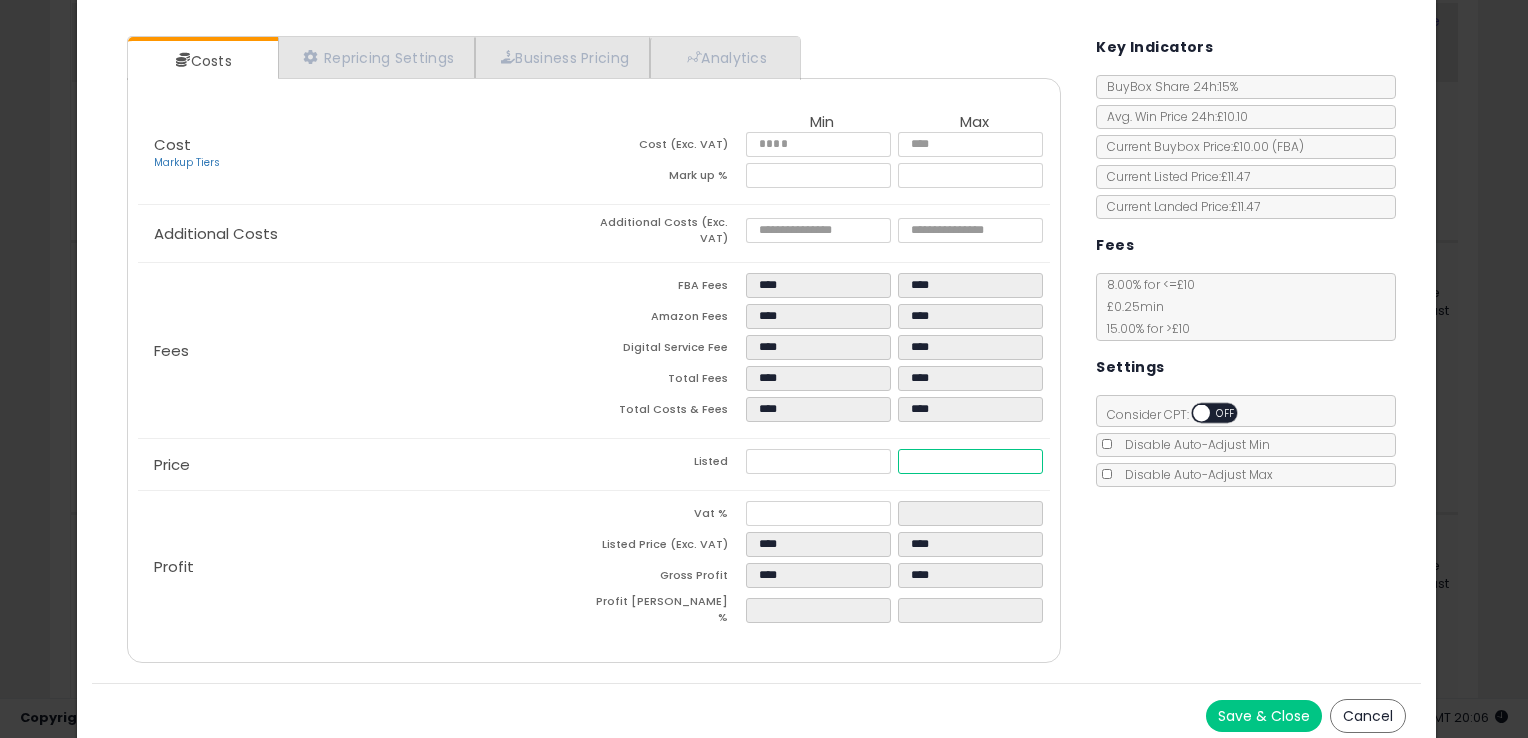 type on "****" 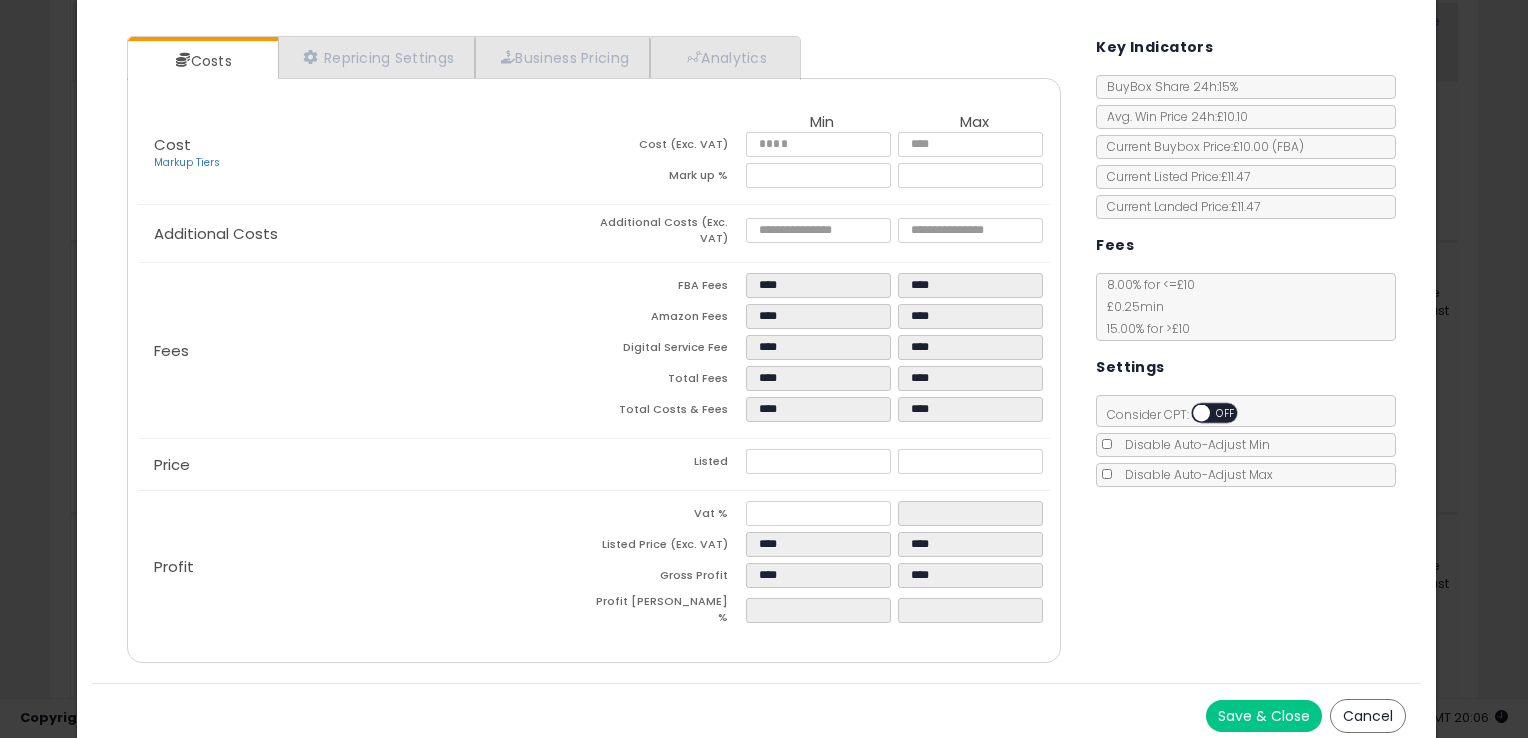 type on "*****" 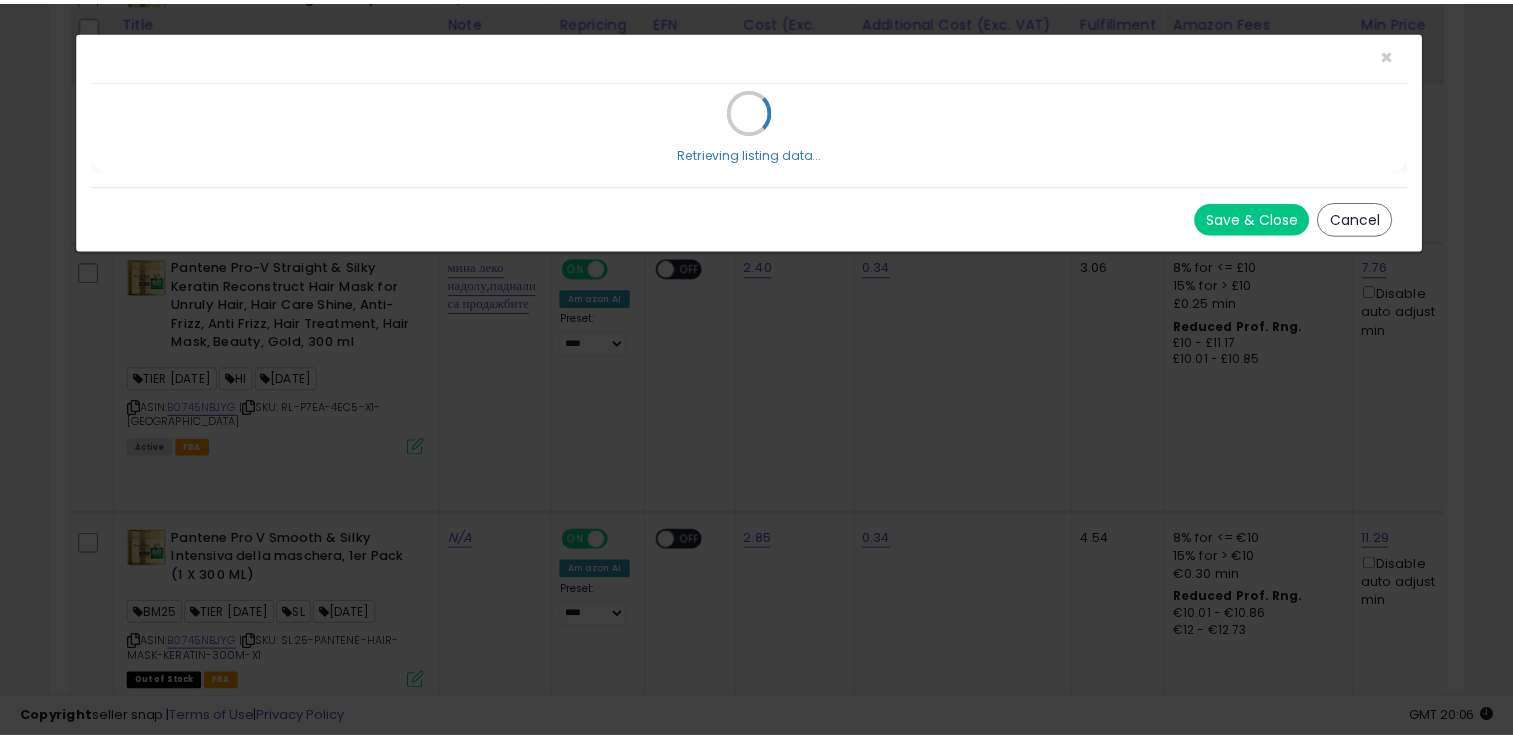 scroll, scrollTop: 0, scrollLeft: 0, axis: both 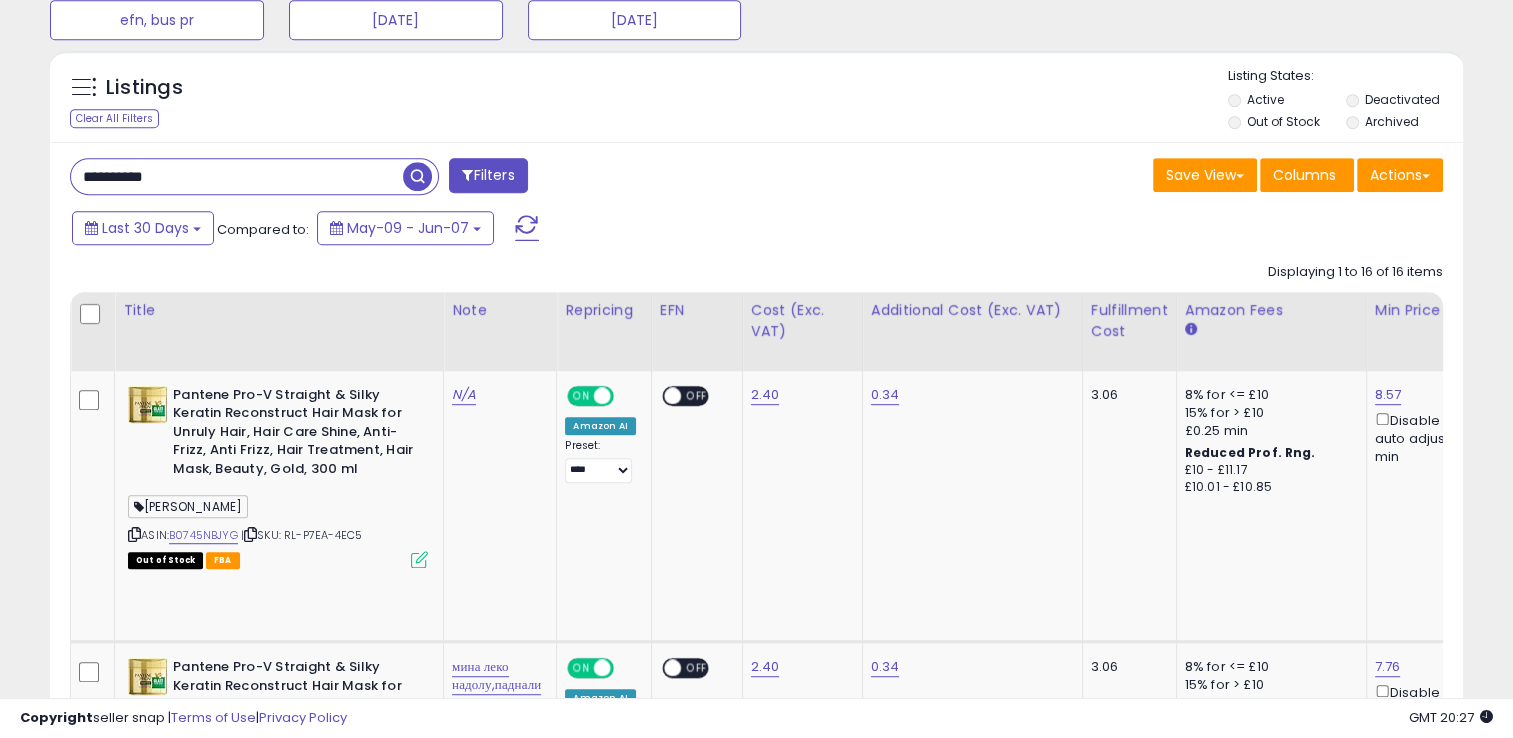 click on "**********" at bounding box center (237, 176) 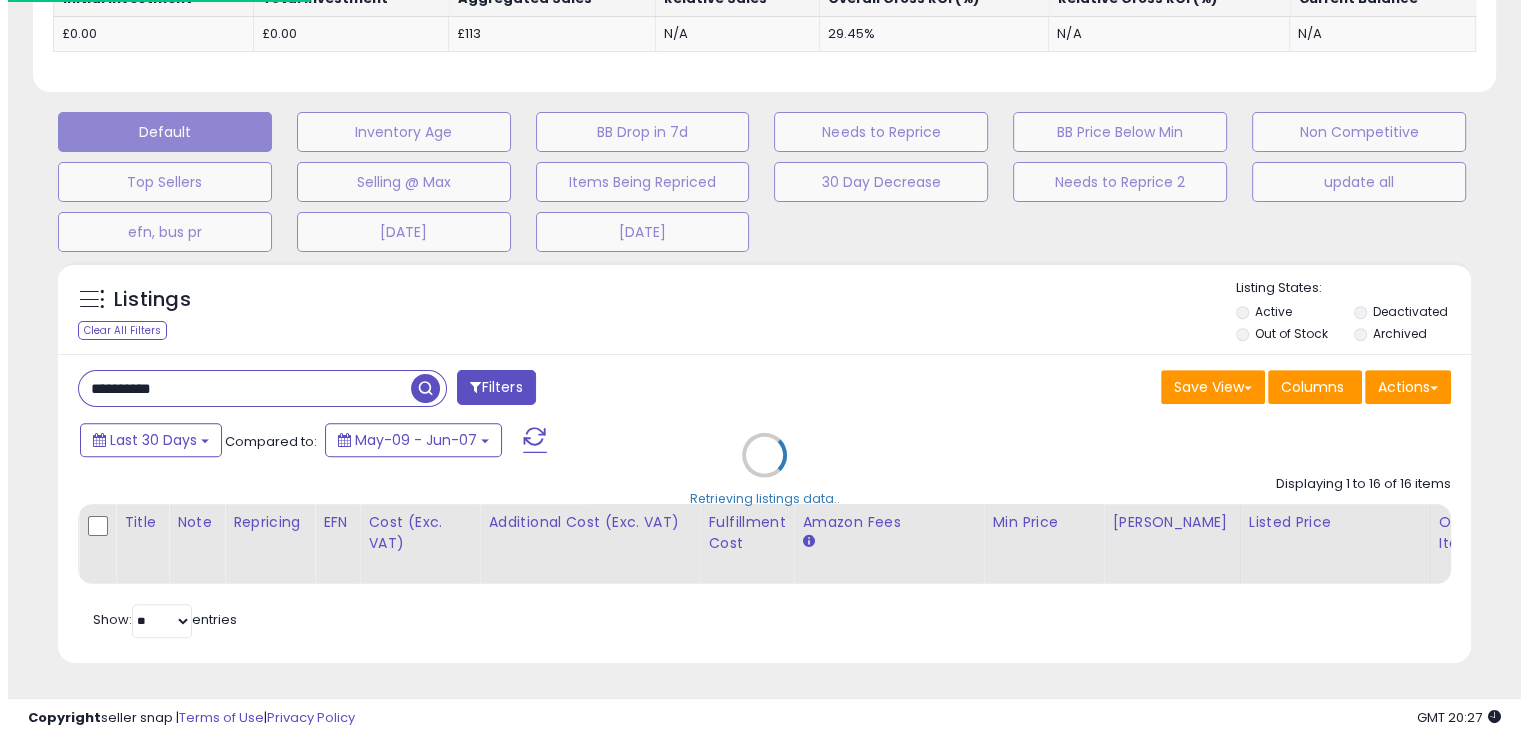 scroll, scrollTop: 862, scrollLeft: 0, axis: vertical 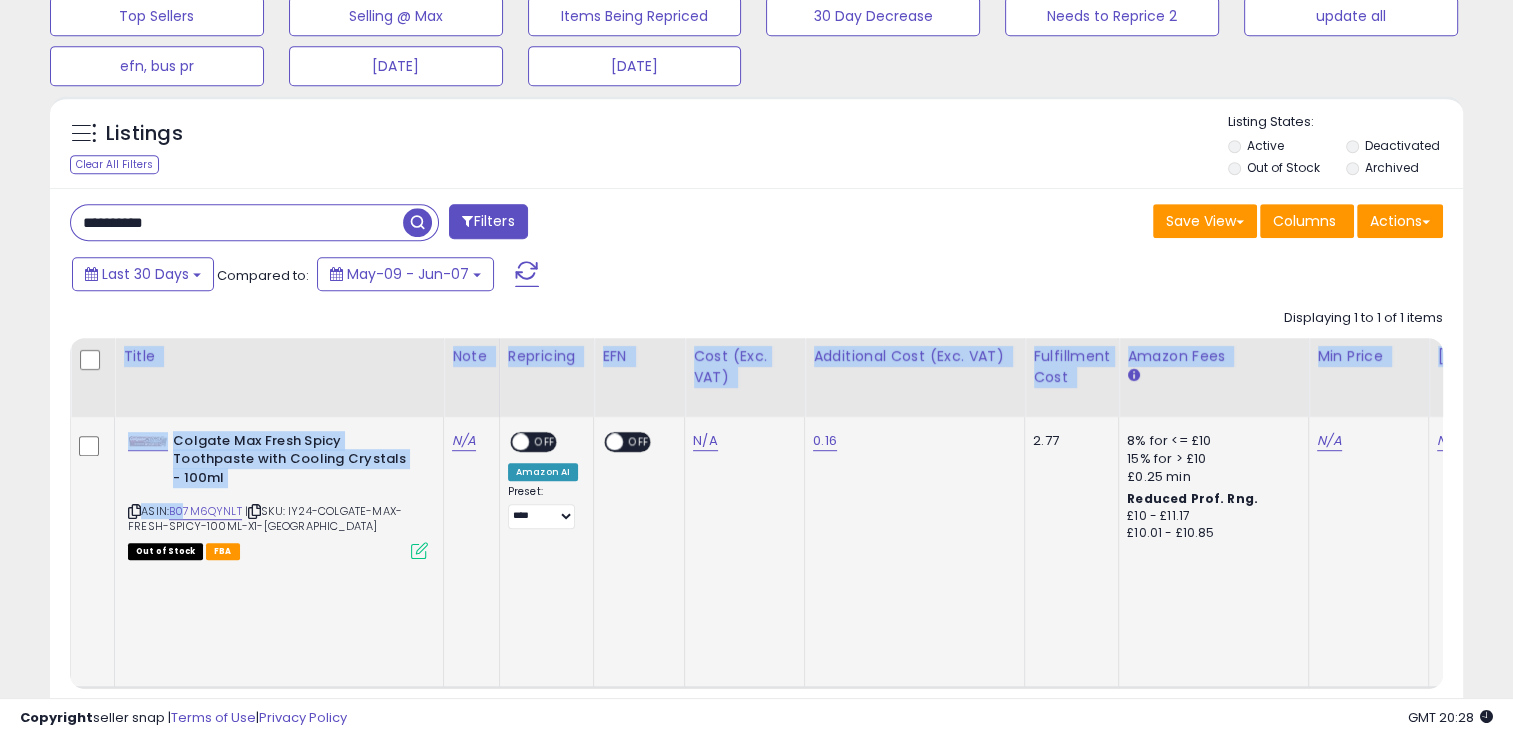 drag, startPoint x: 65, startPoint y: 564, endPoint x: 156, endPoint y: 421, distance: 169.49927 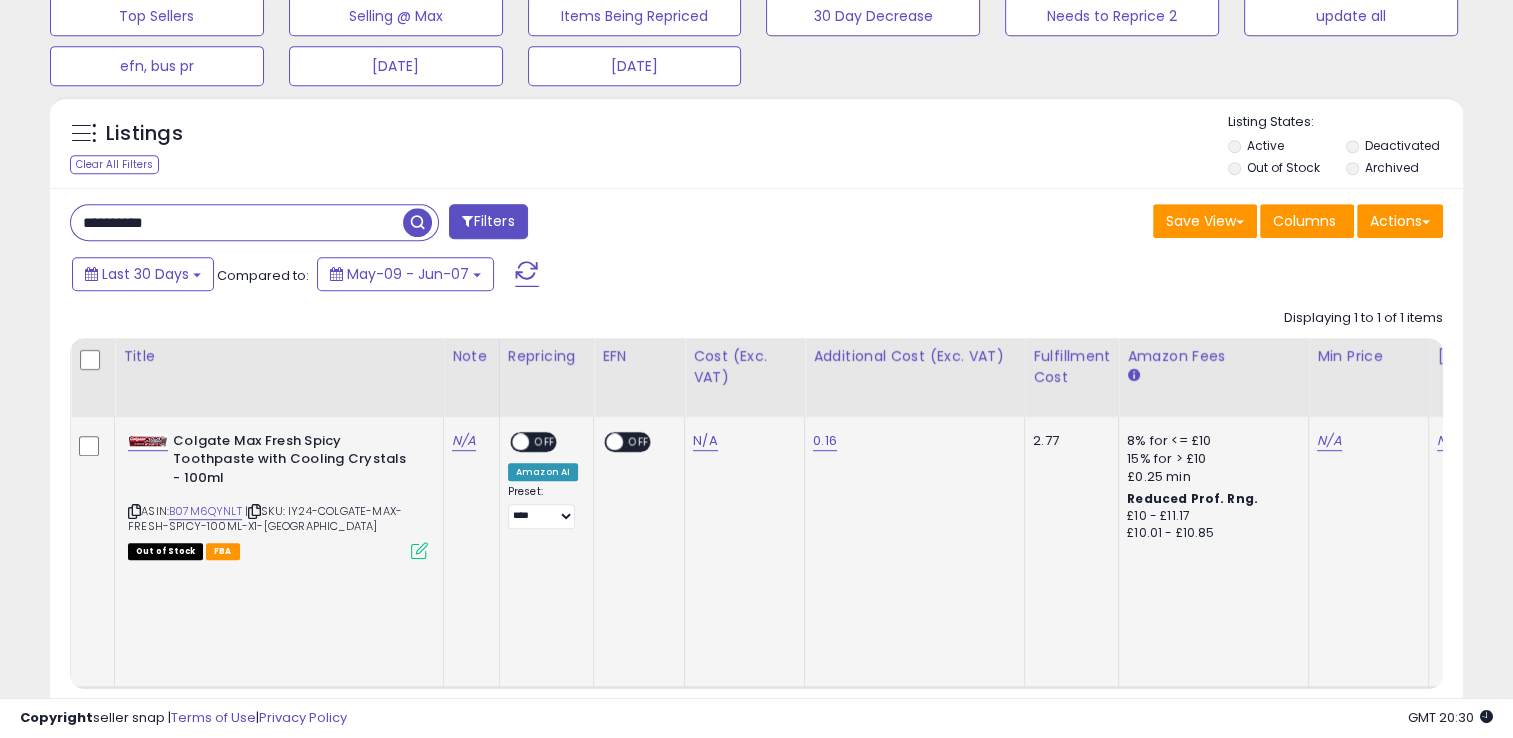 click at bounding box center (254, 511) 